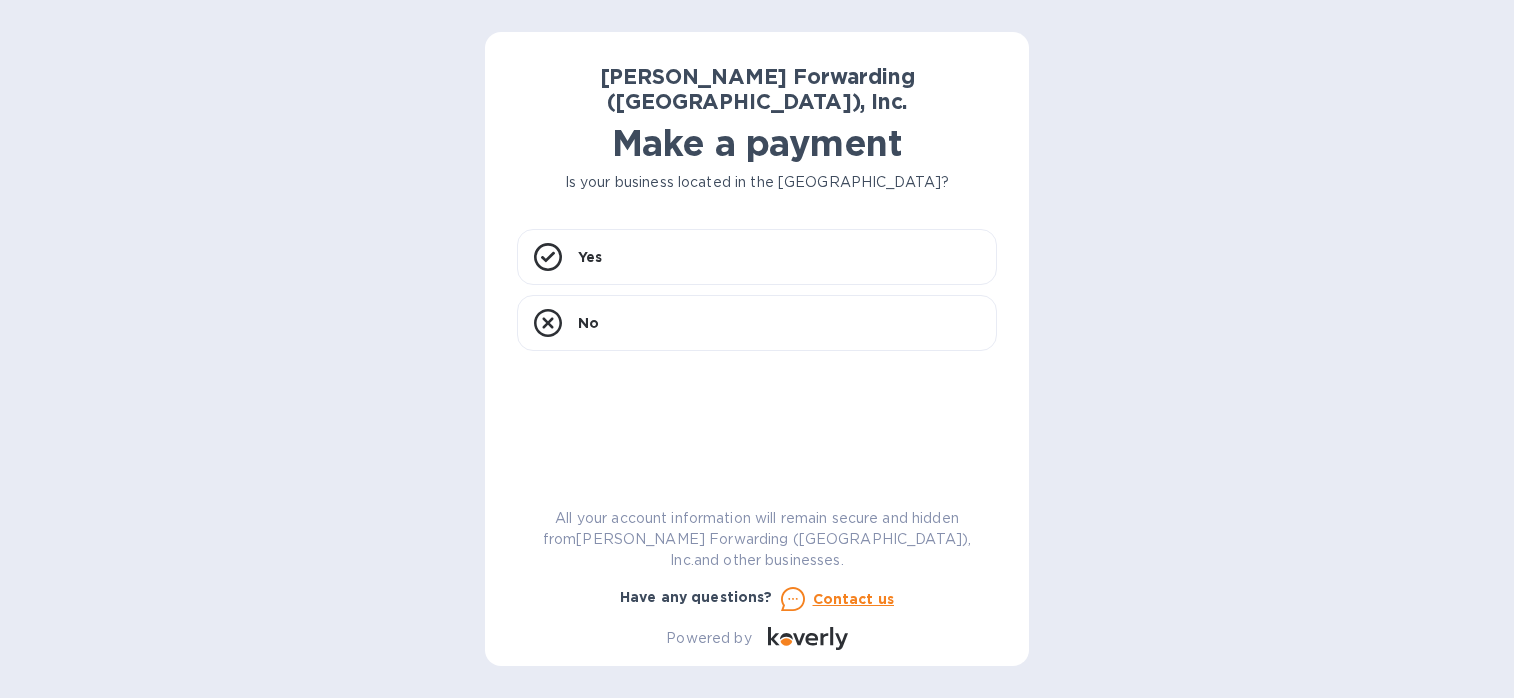 scroll, scrollTop: 0, scrollLeft: 0, axis: both 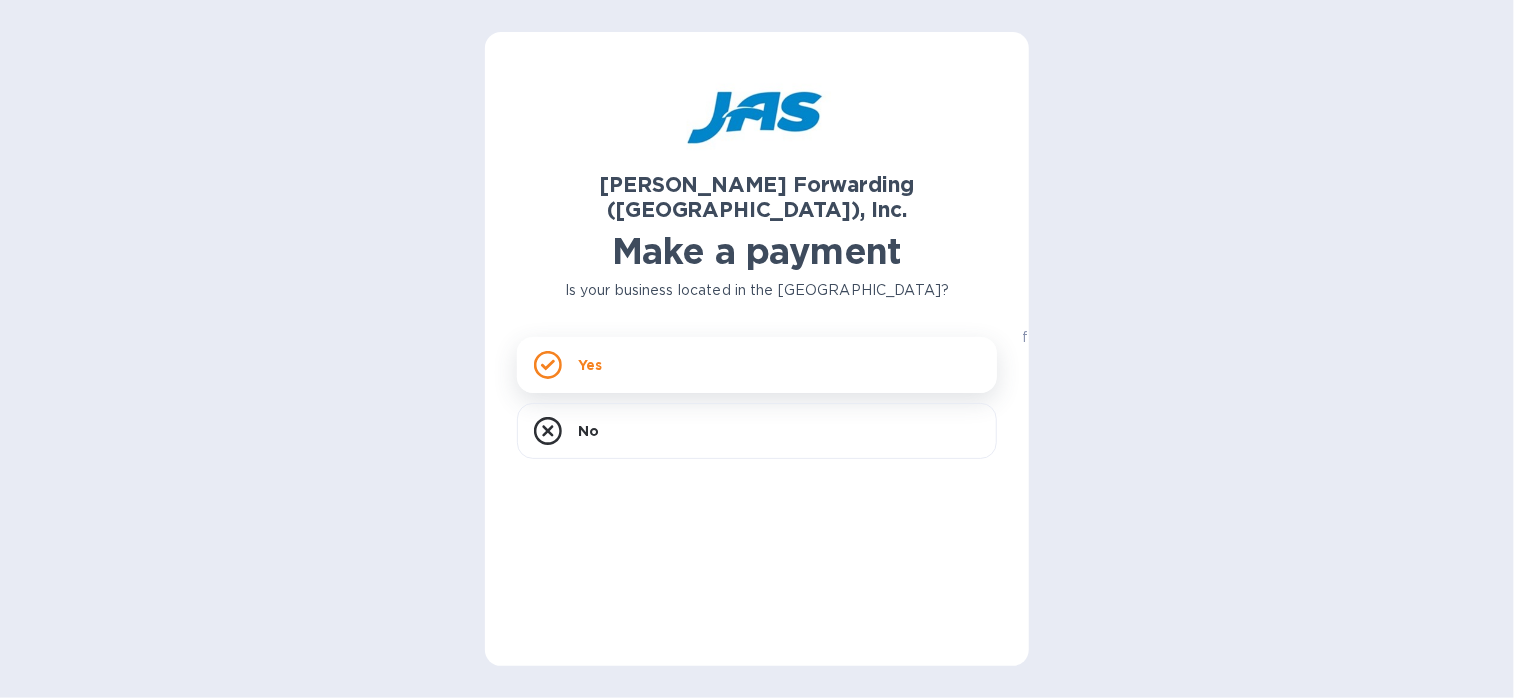 click on "Yes" at bounding box center [757, 365] 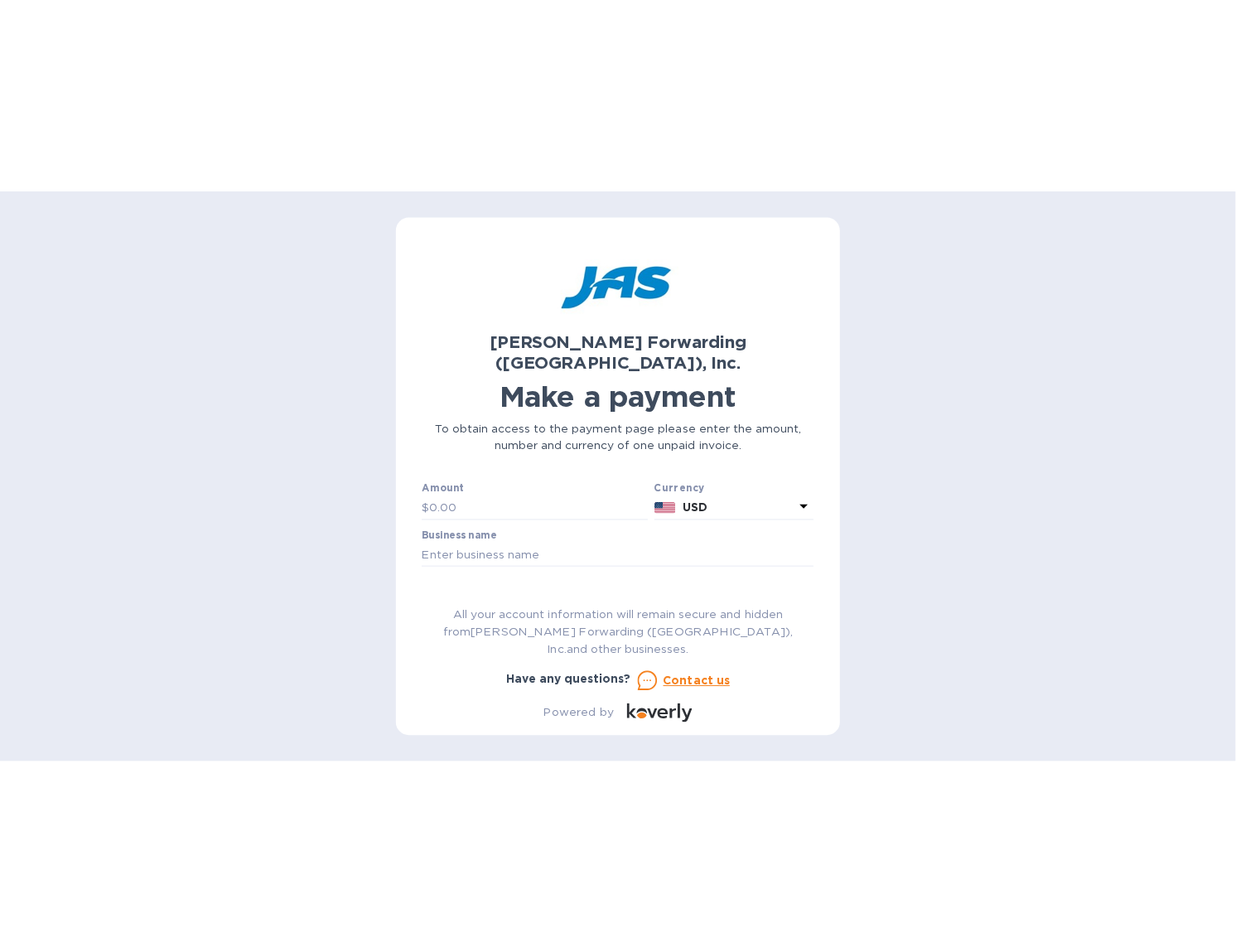 scroll, scrollTop: 0, scrollLeft: 0, axis: both 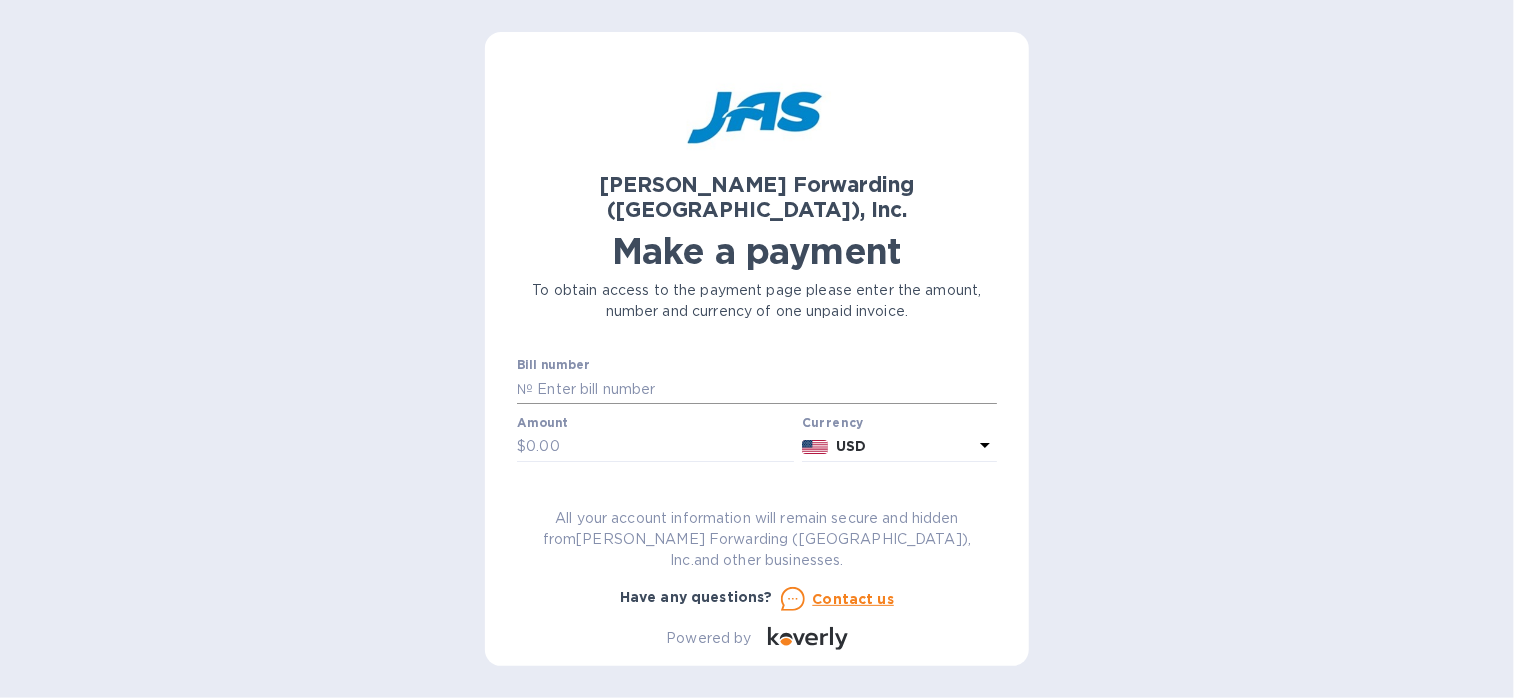 click at bounding box center (765, 389) 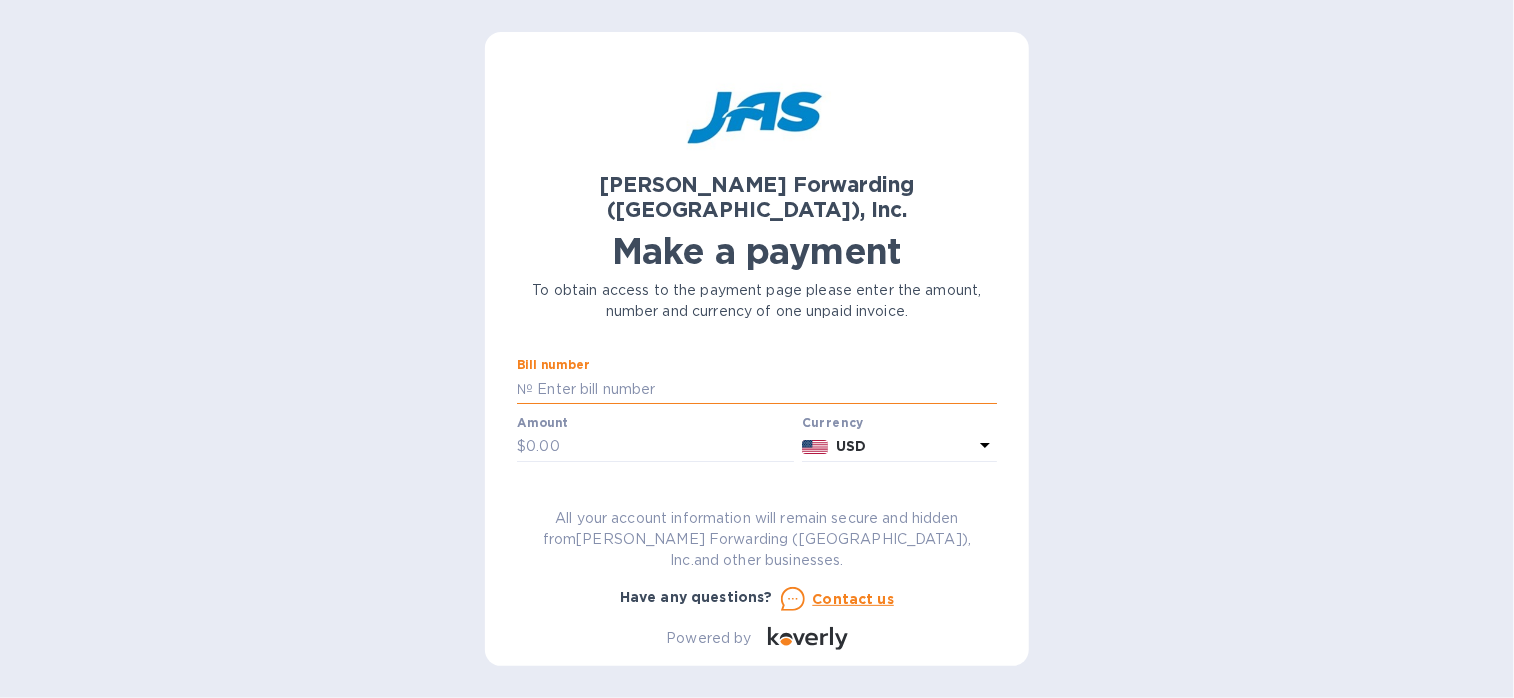 paste on "DEN503317723" 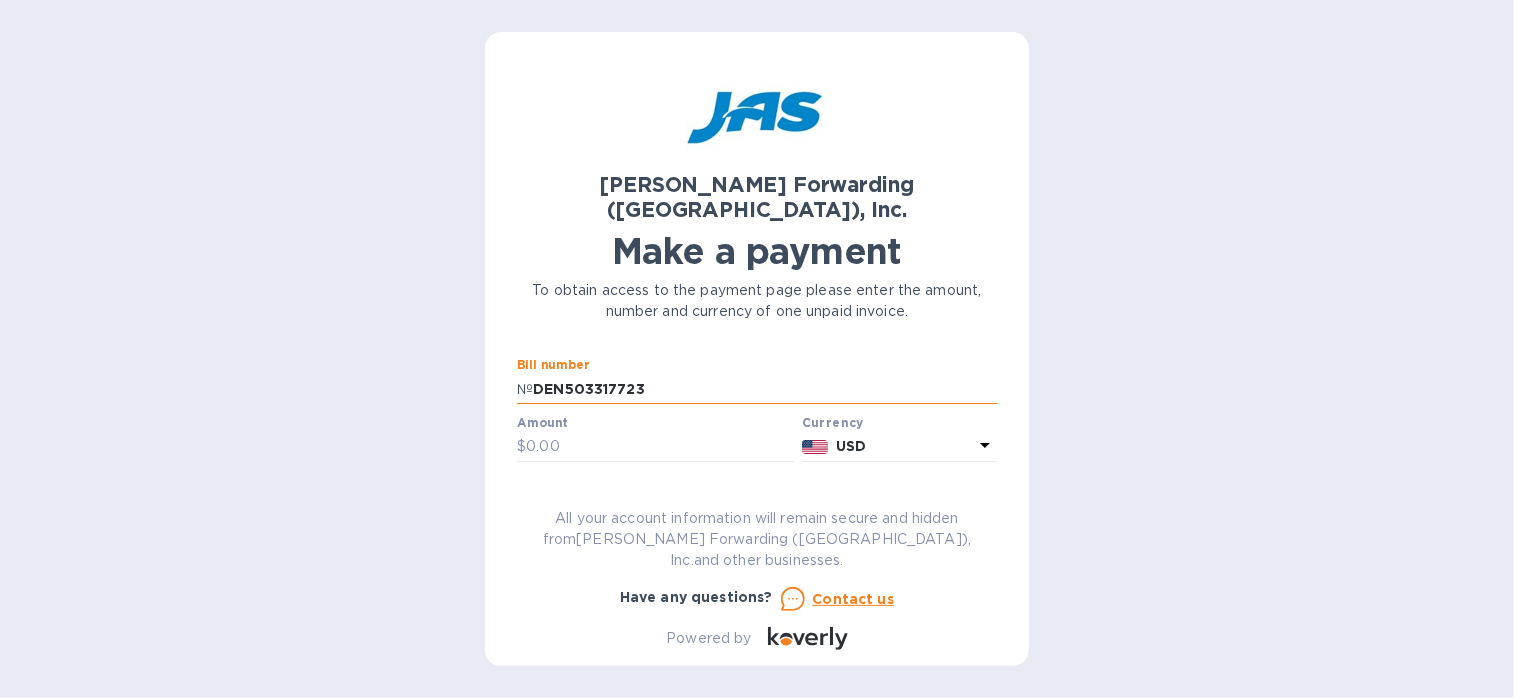 click on "DEN503317723" at bounding box center (765, 389) 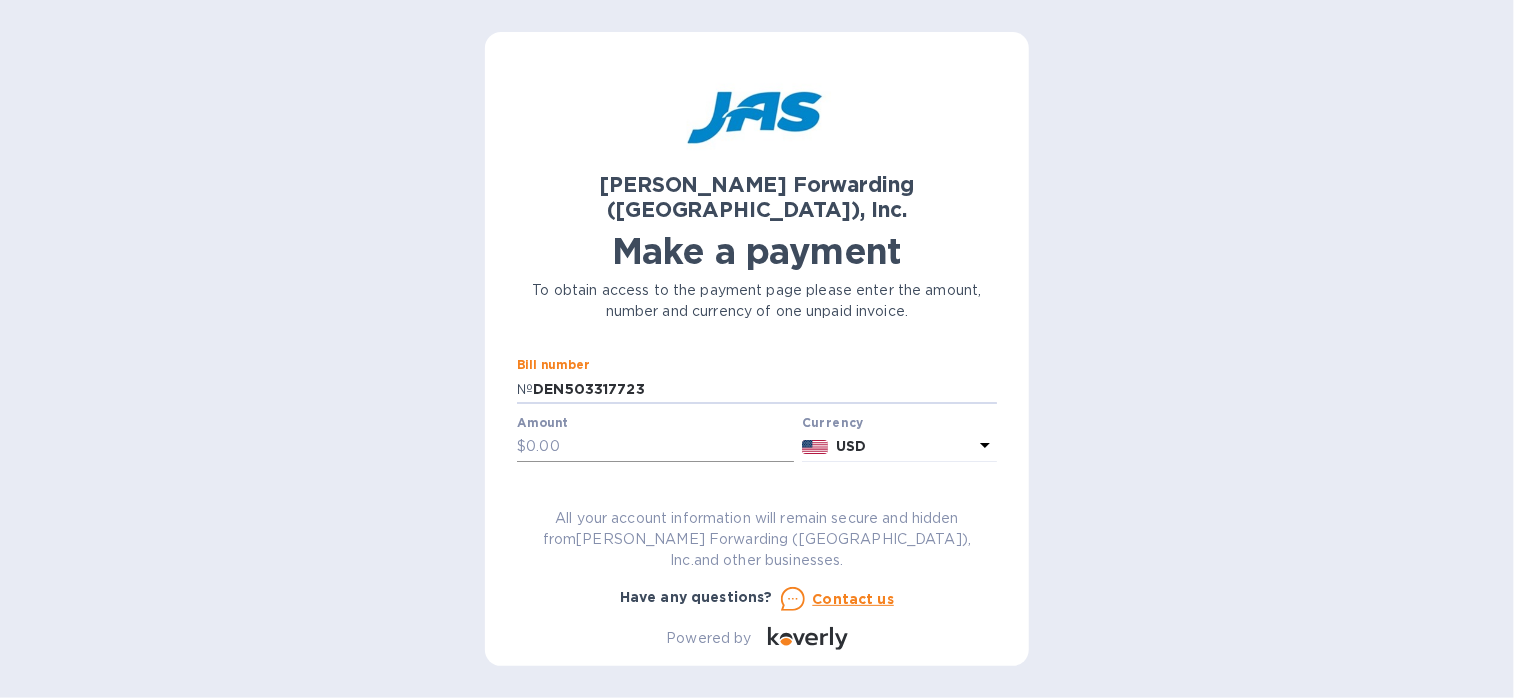 type on "DEN503317723" 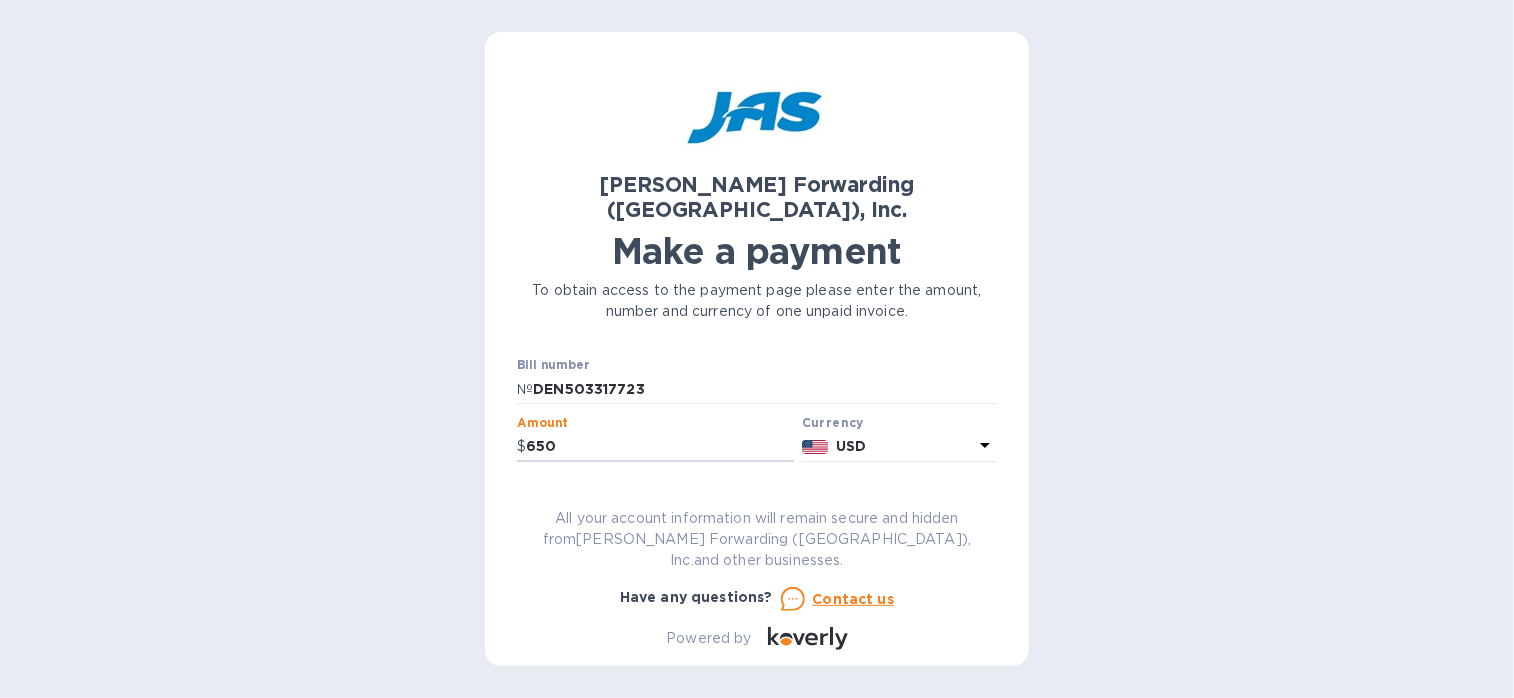 type on "650" 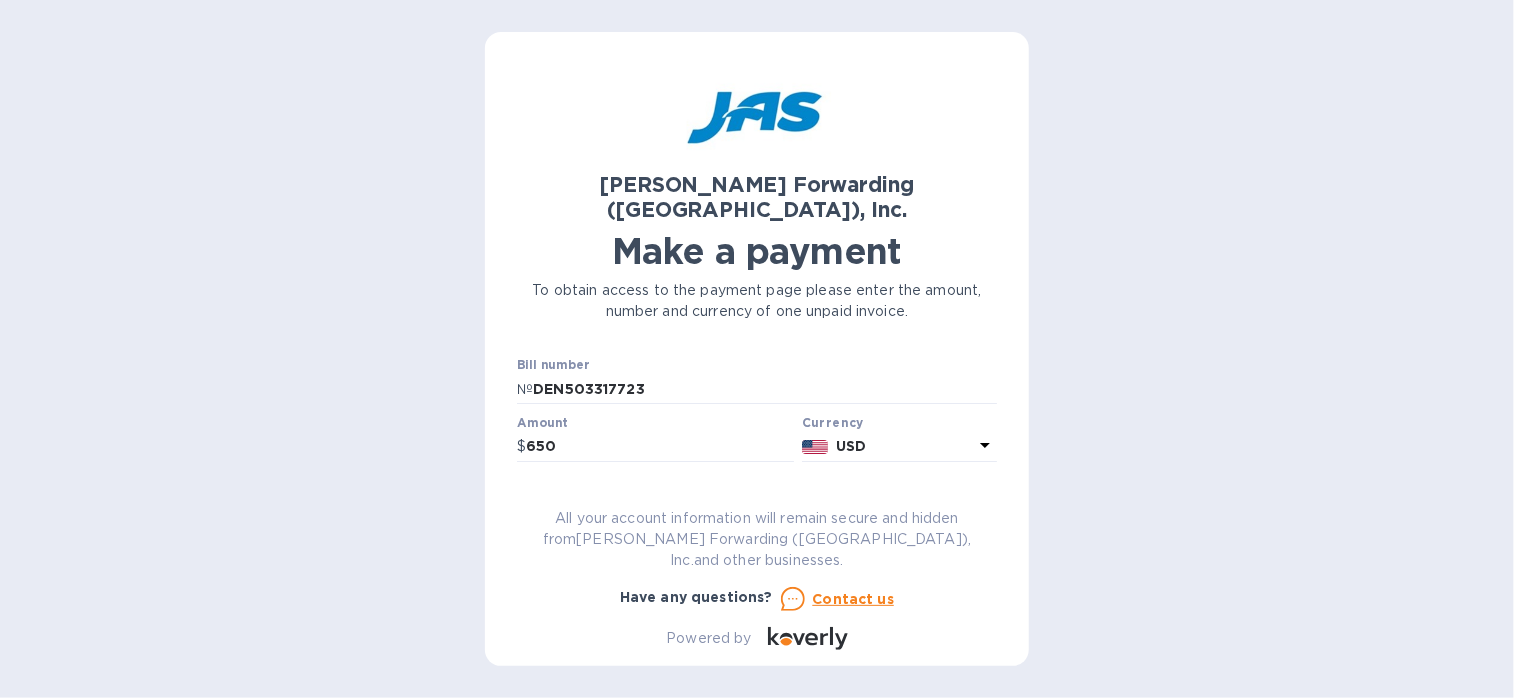 click at bounding box center (757, 505) 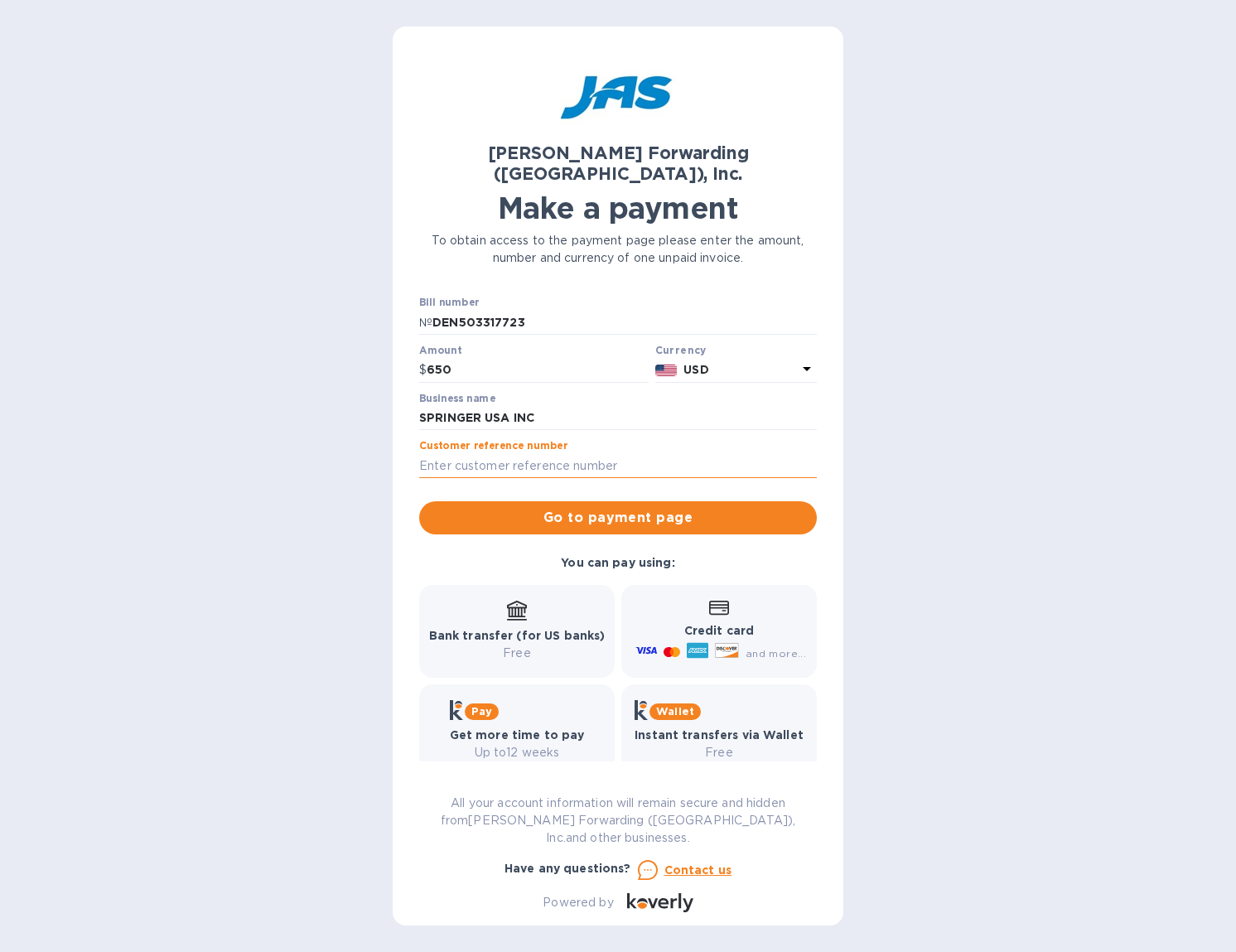 click at bounding box center (618, 466) 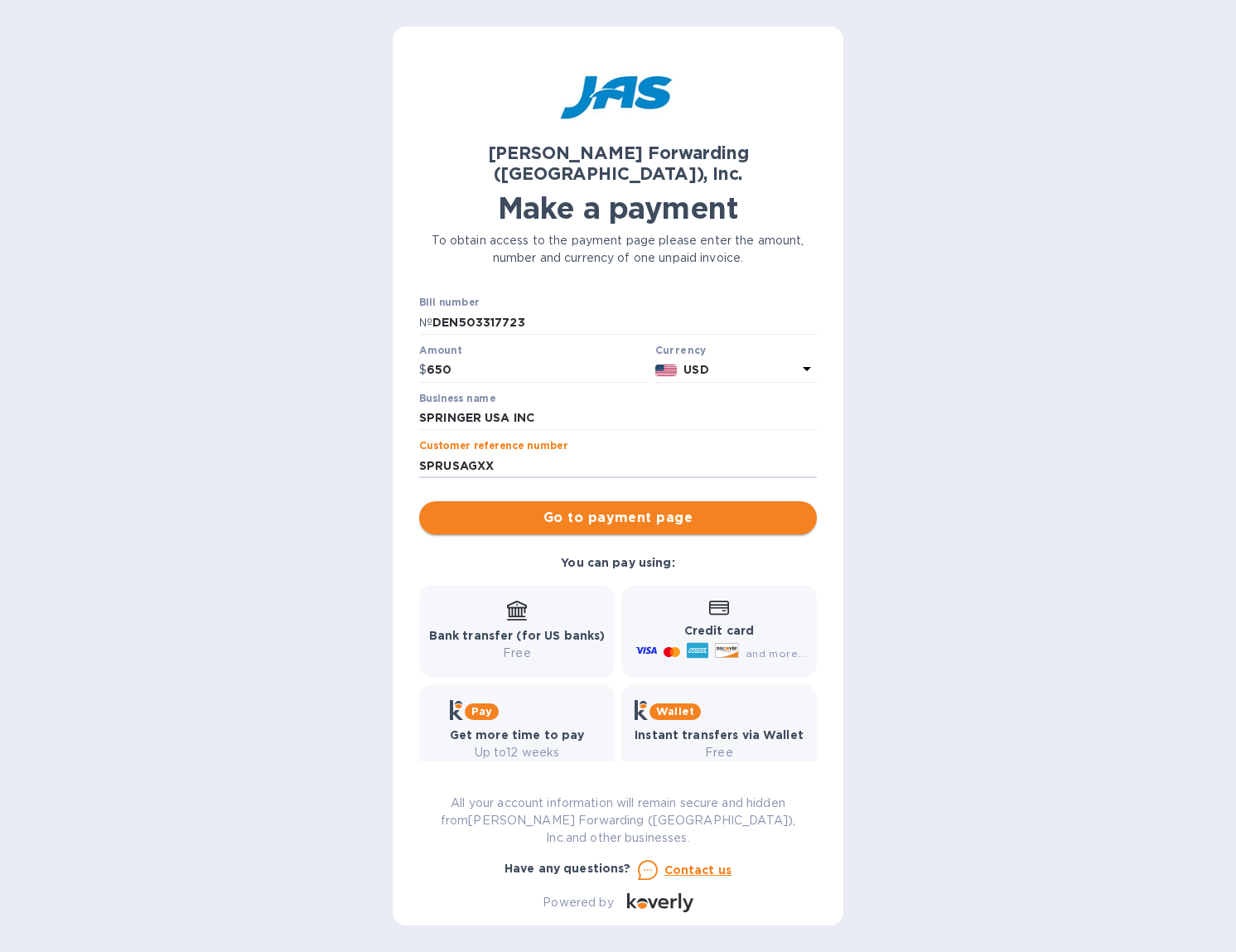 type on "SPRUSAGXX" 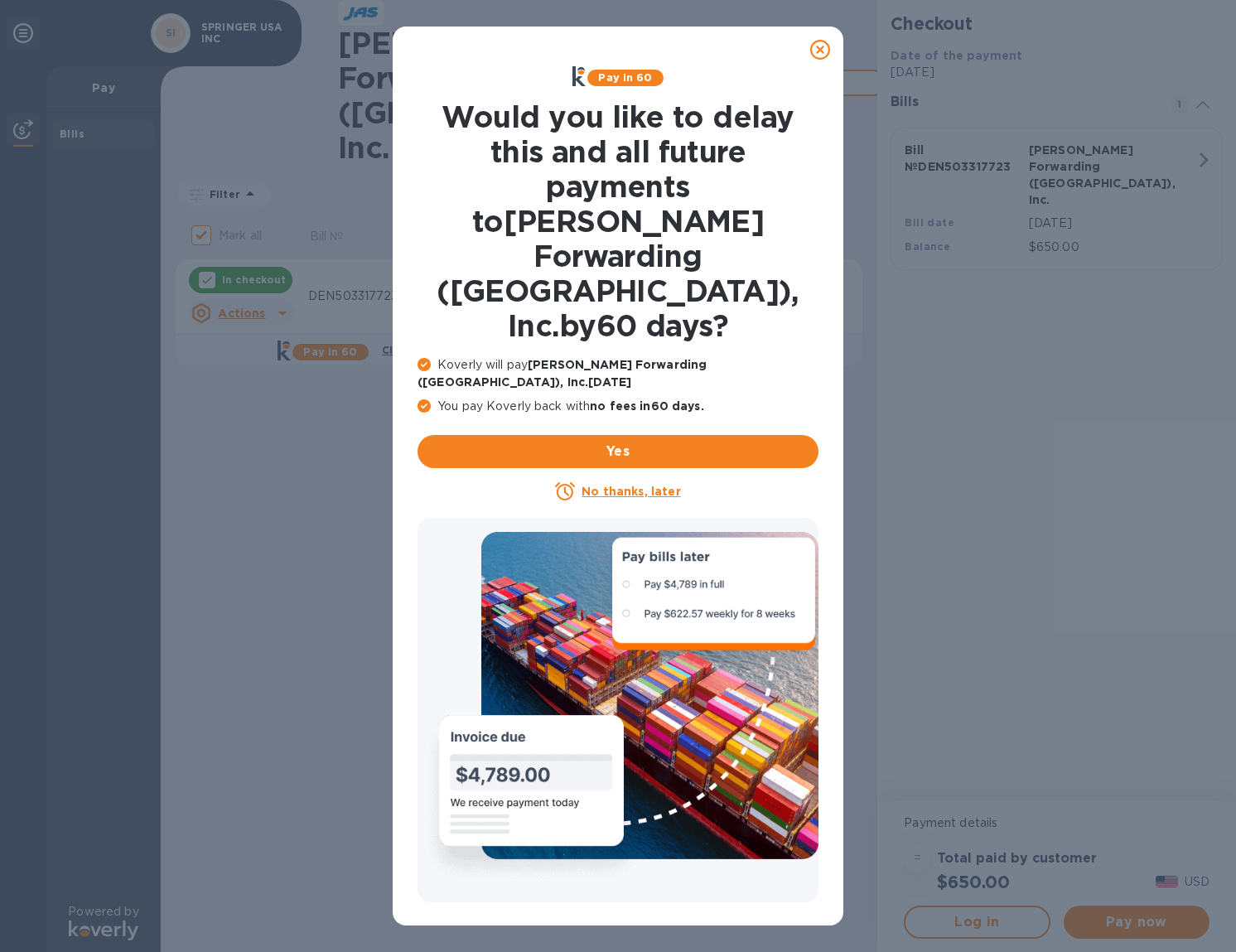 click at bounding box center [618, 50] 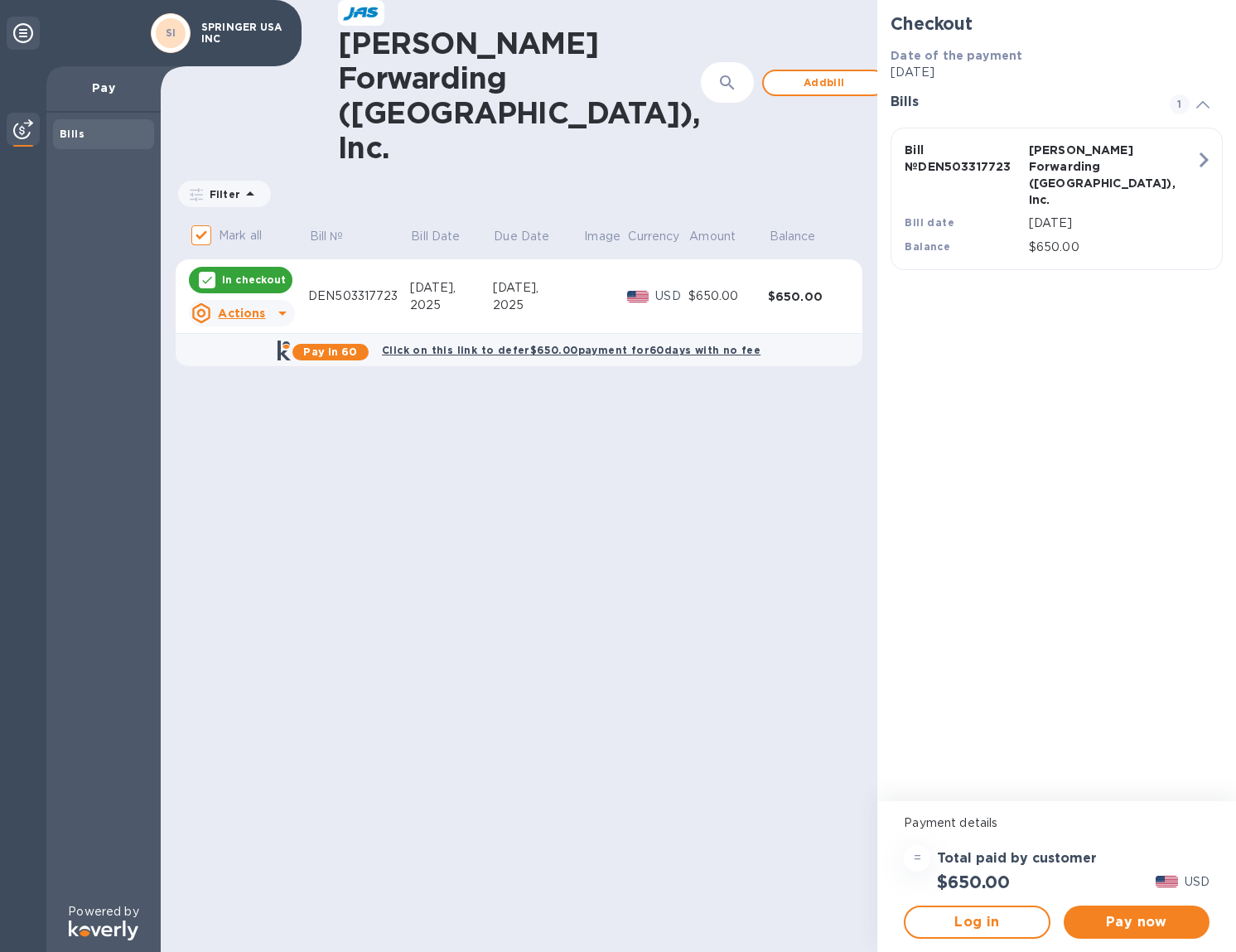 click 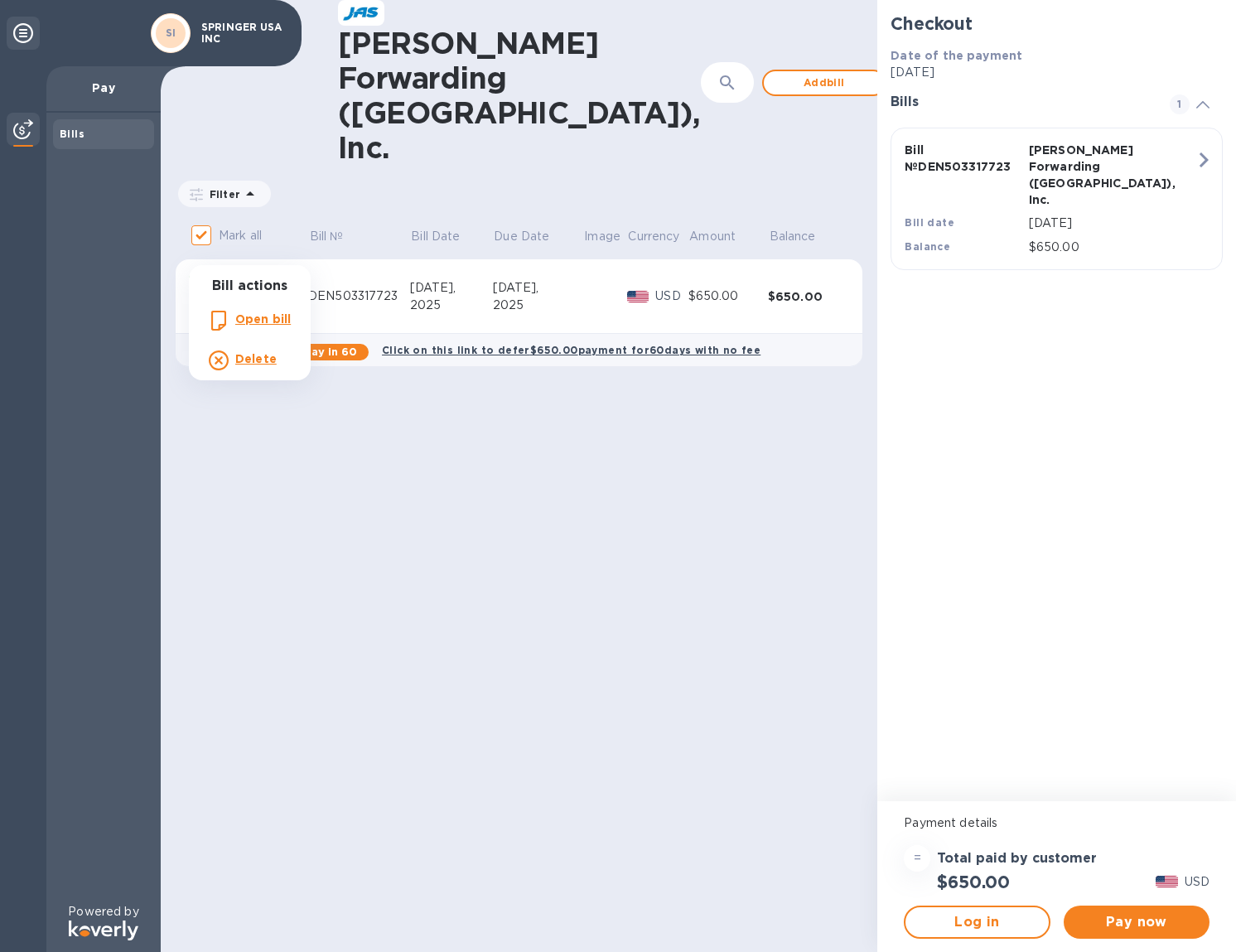 click on "Open bill" at bounding box center [263, 319] 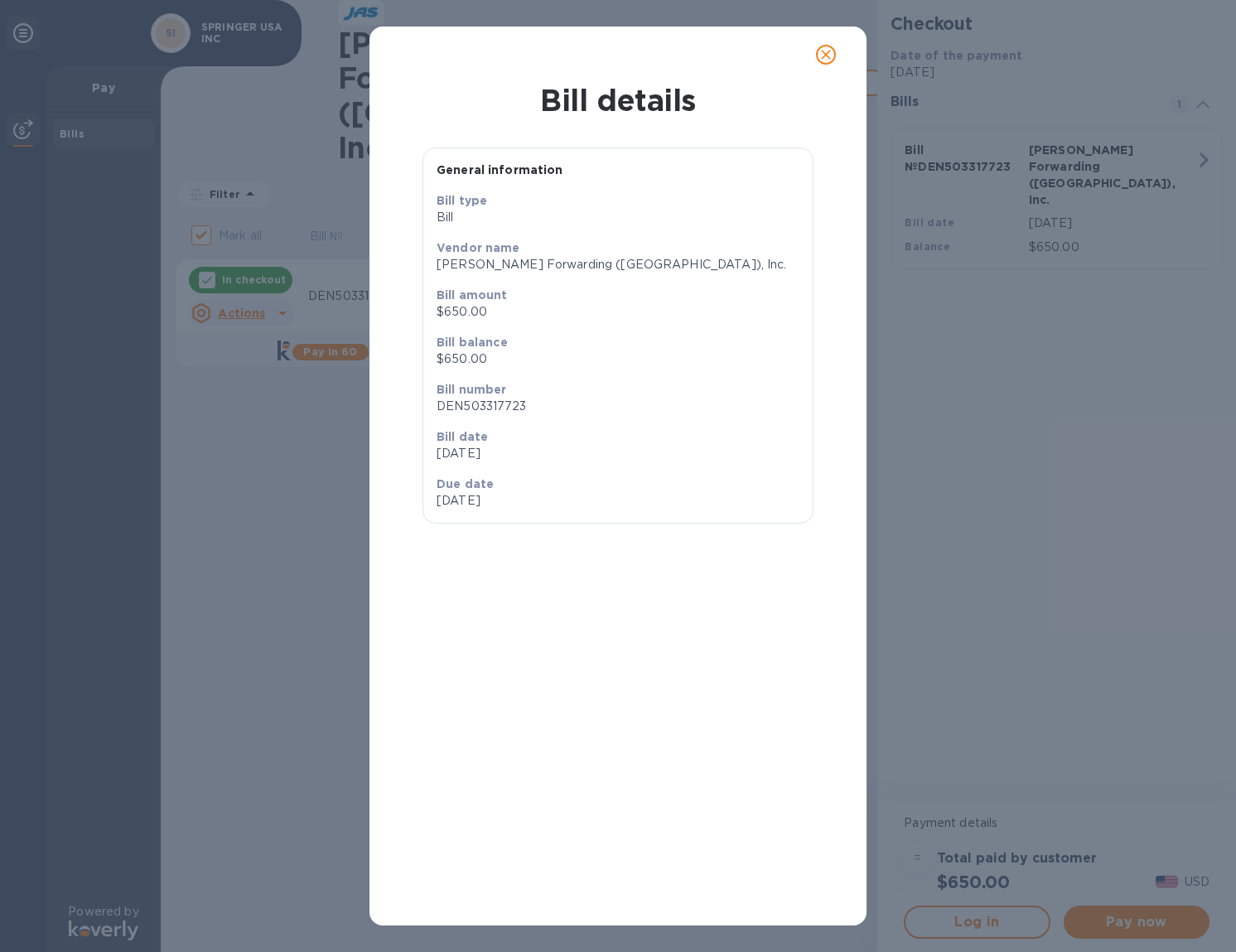 click 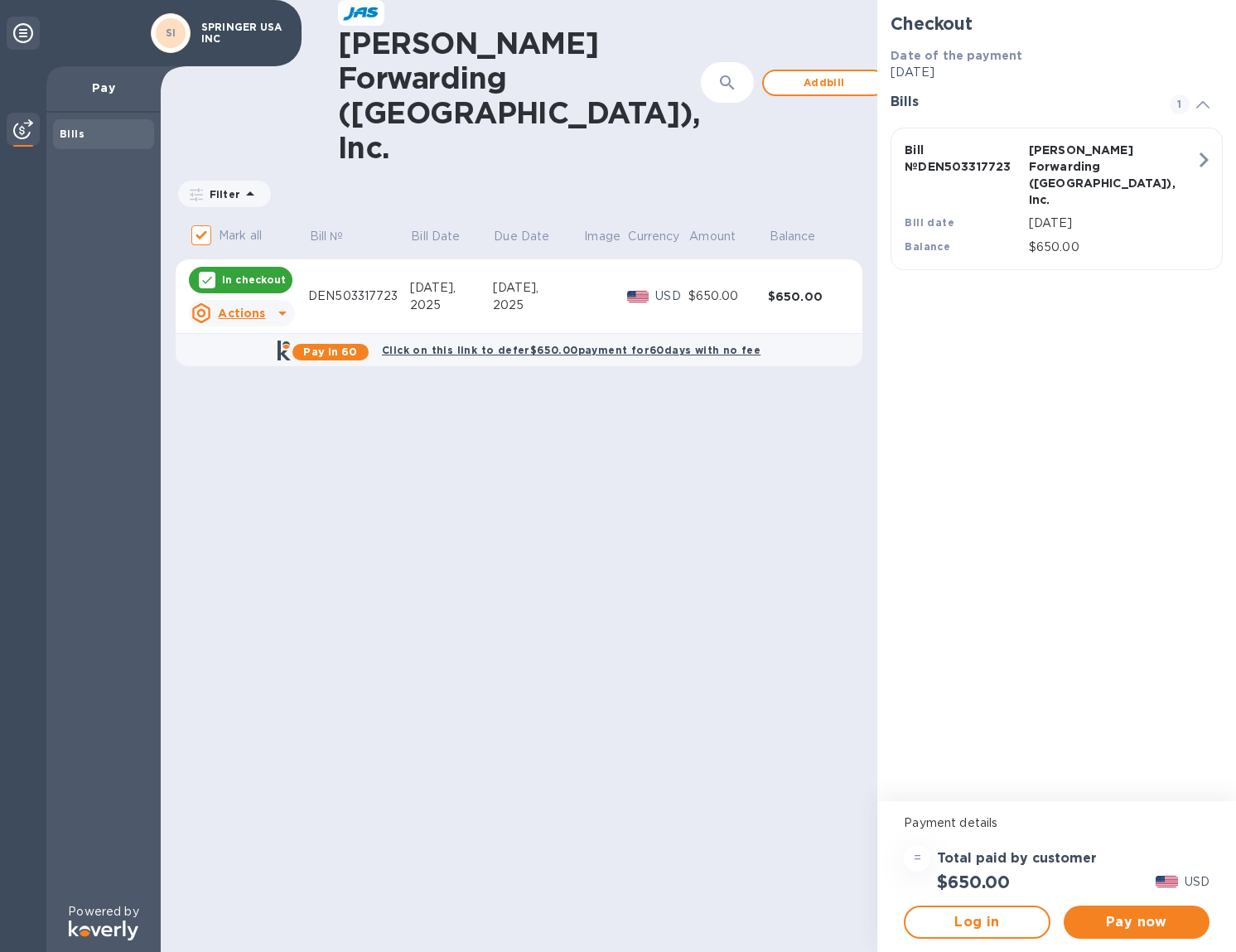 click on "Jul 16," at bounding box center [538, 288] 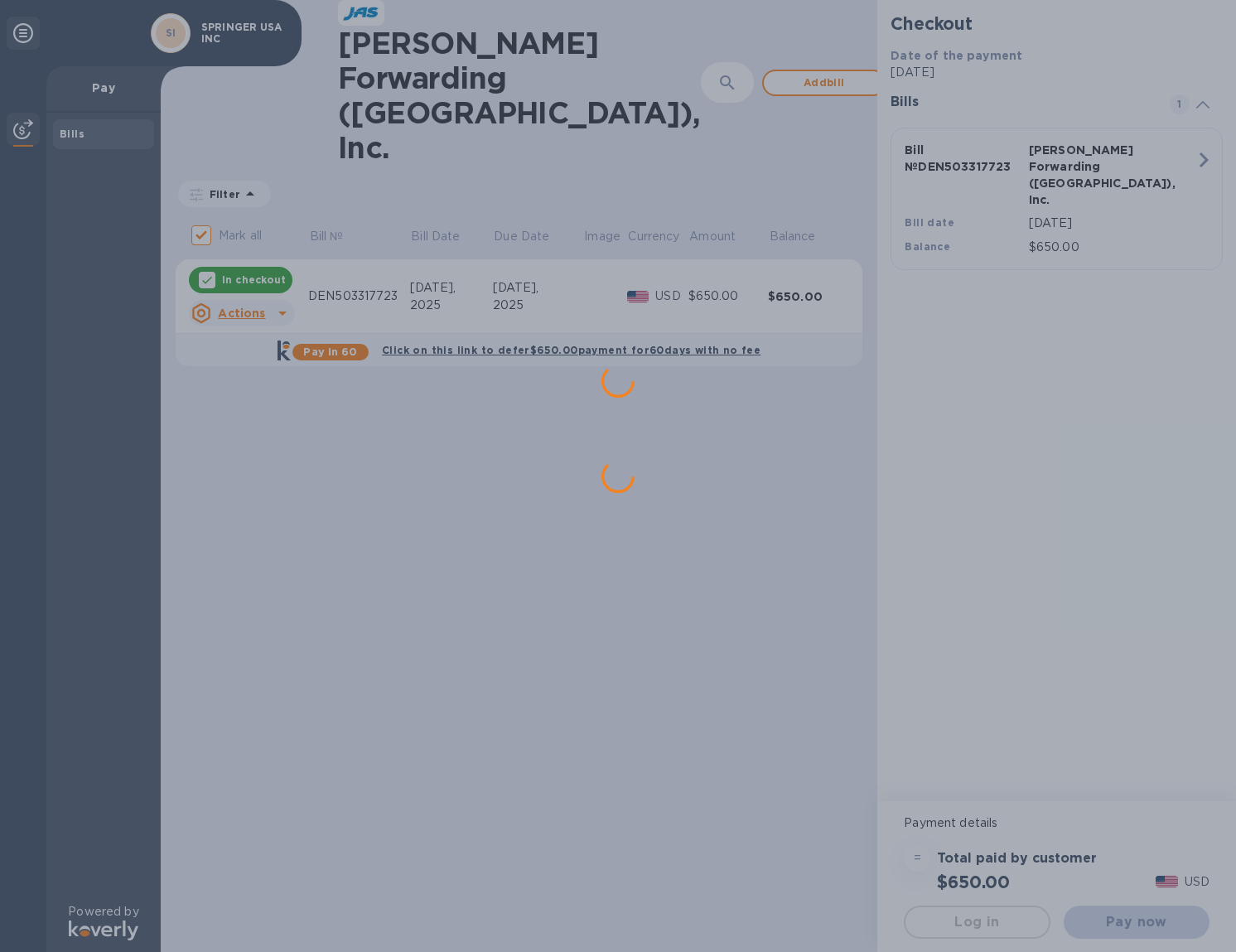 scroll, scrollTop: 0, scrollLeft: 0, axis: both 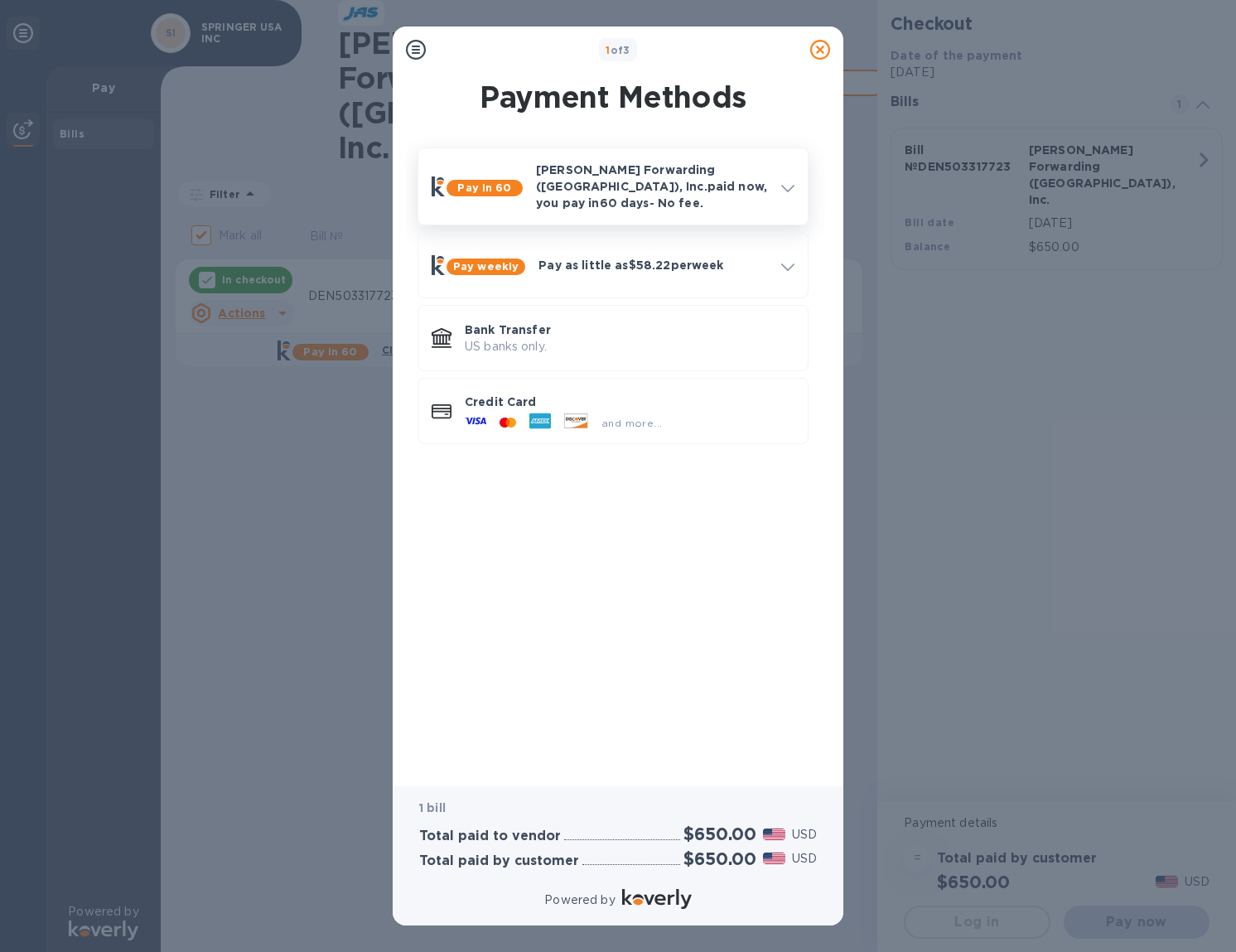 click at bounding box center (788, 186) 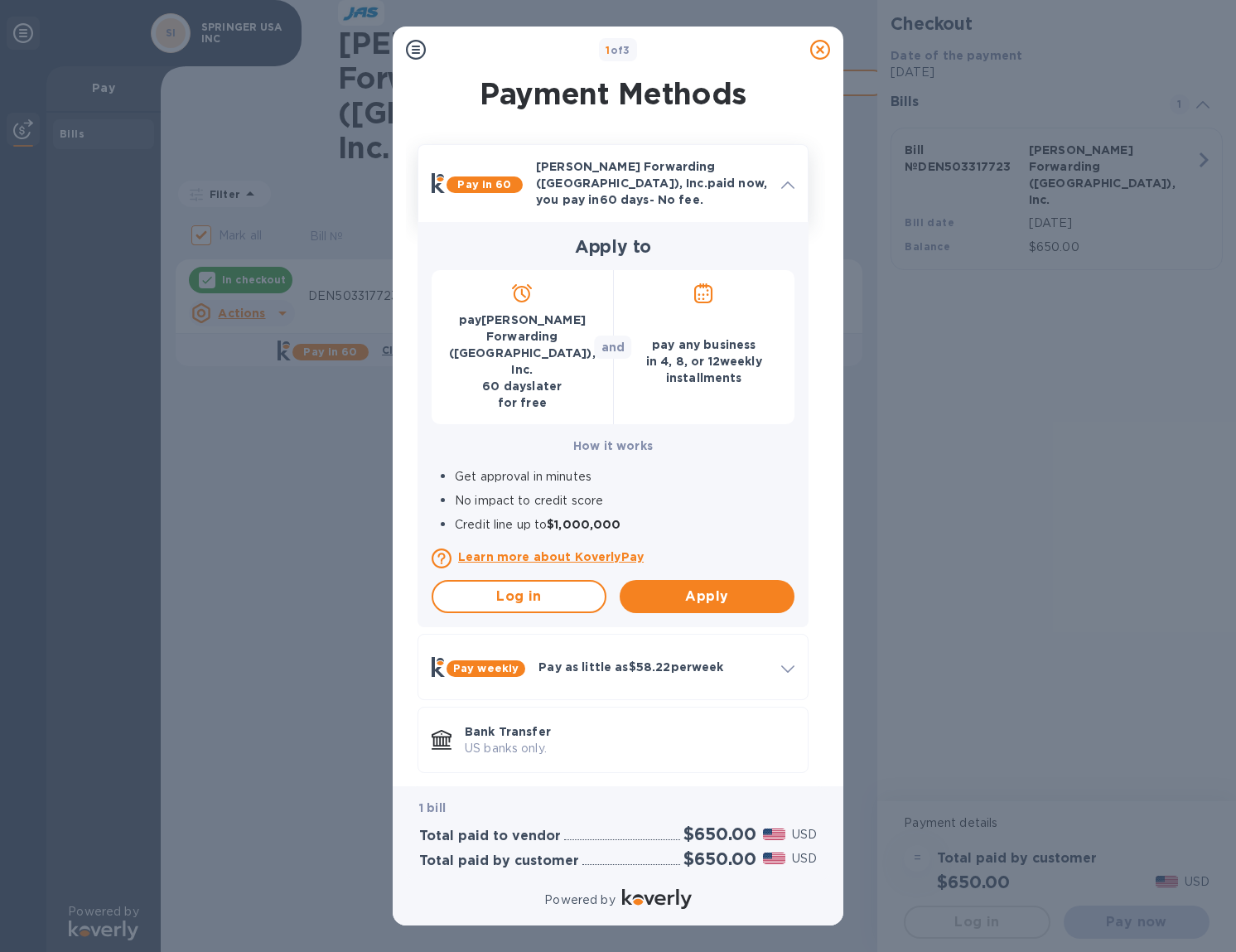 click on "pay any business  in   4 ,    8 ,    or   12  weekly  installments" at bounding box center [704, 347] 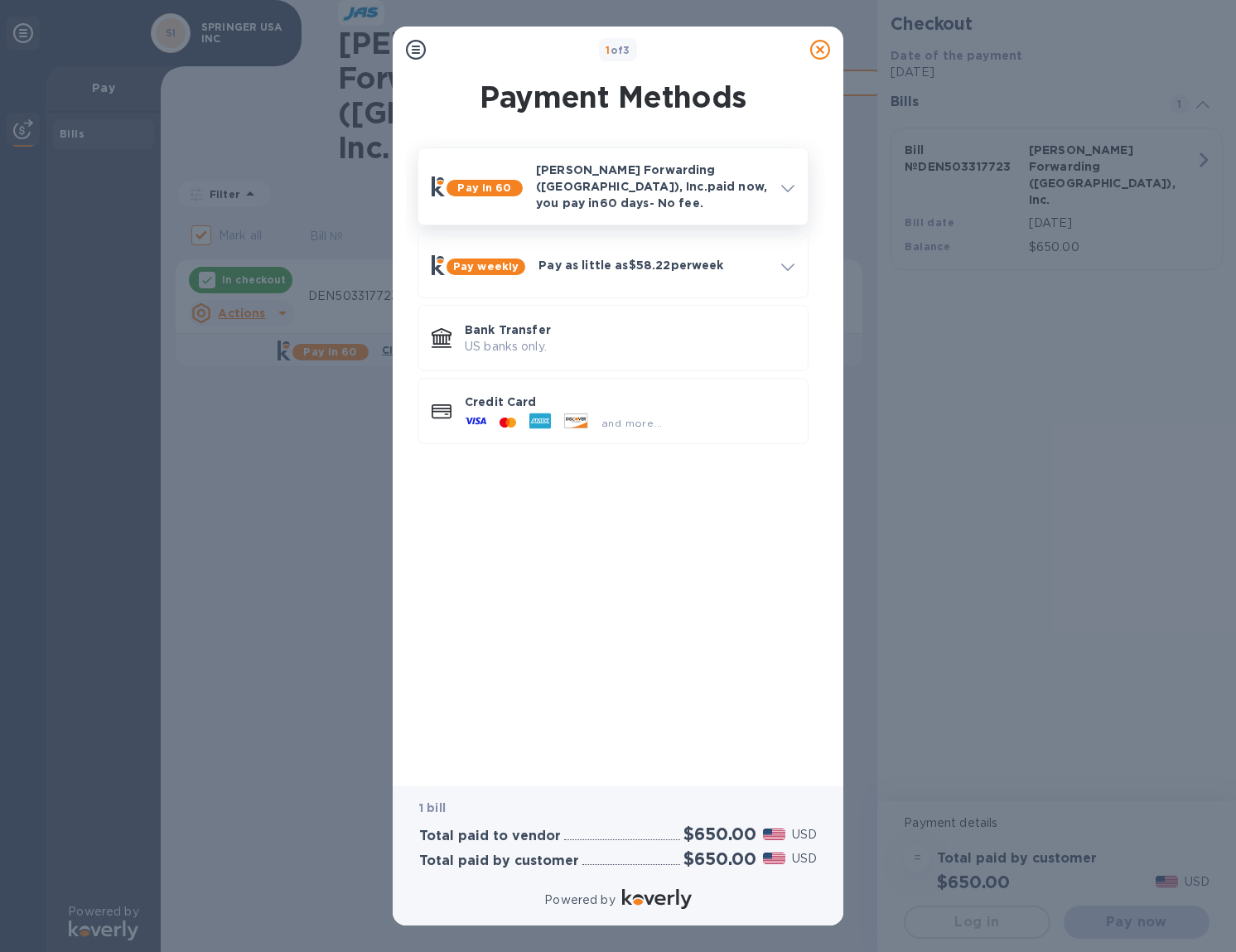 click 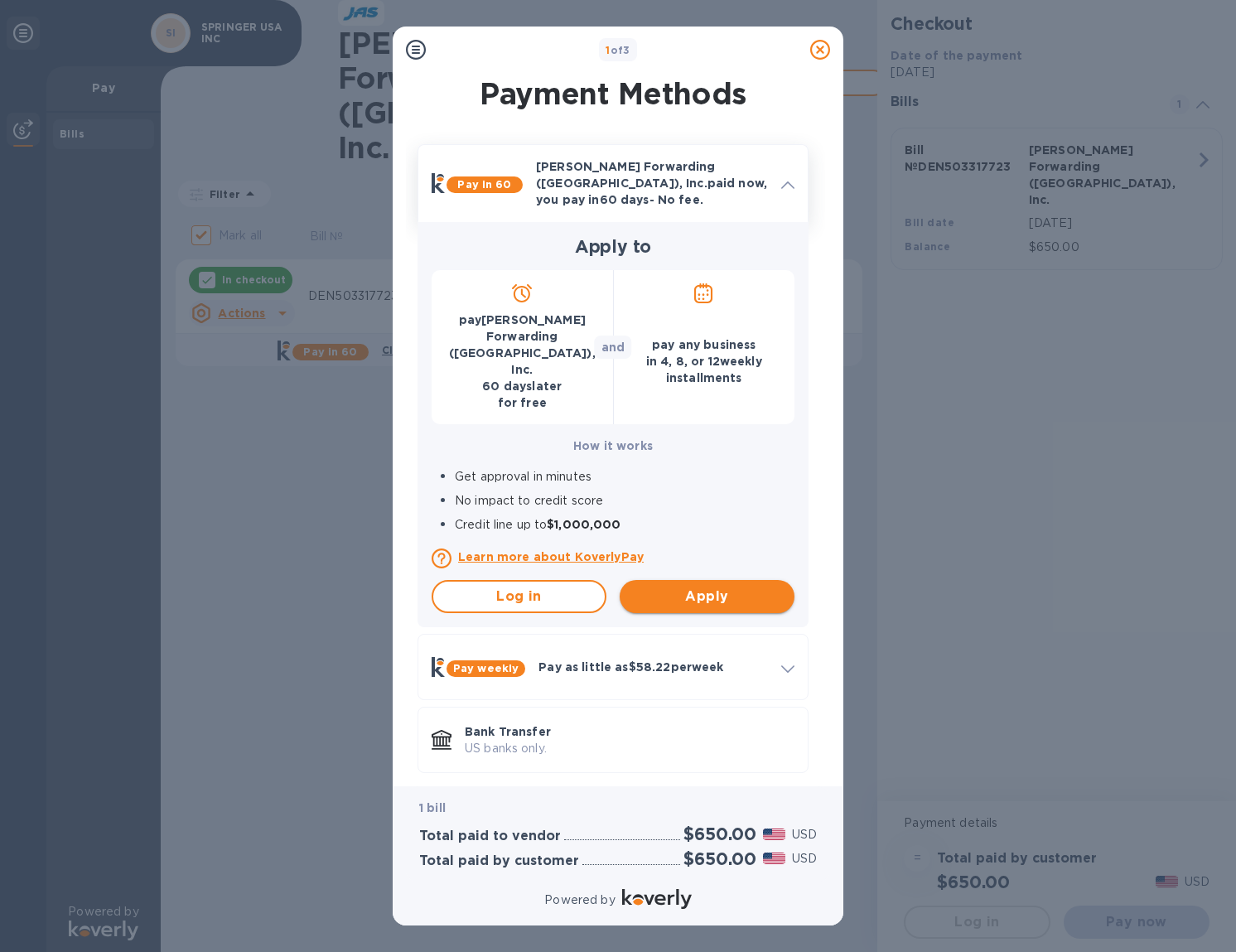 click on "Apply" at bounding box center (707, 597) 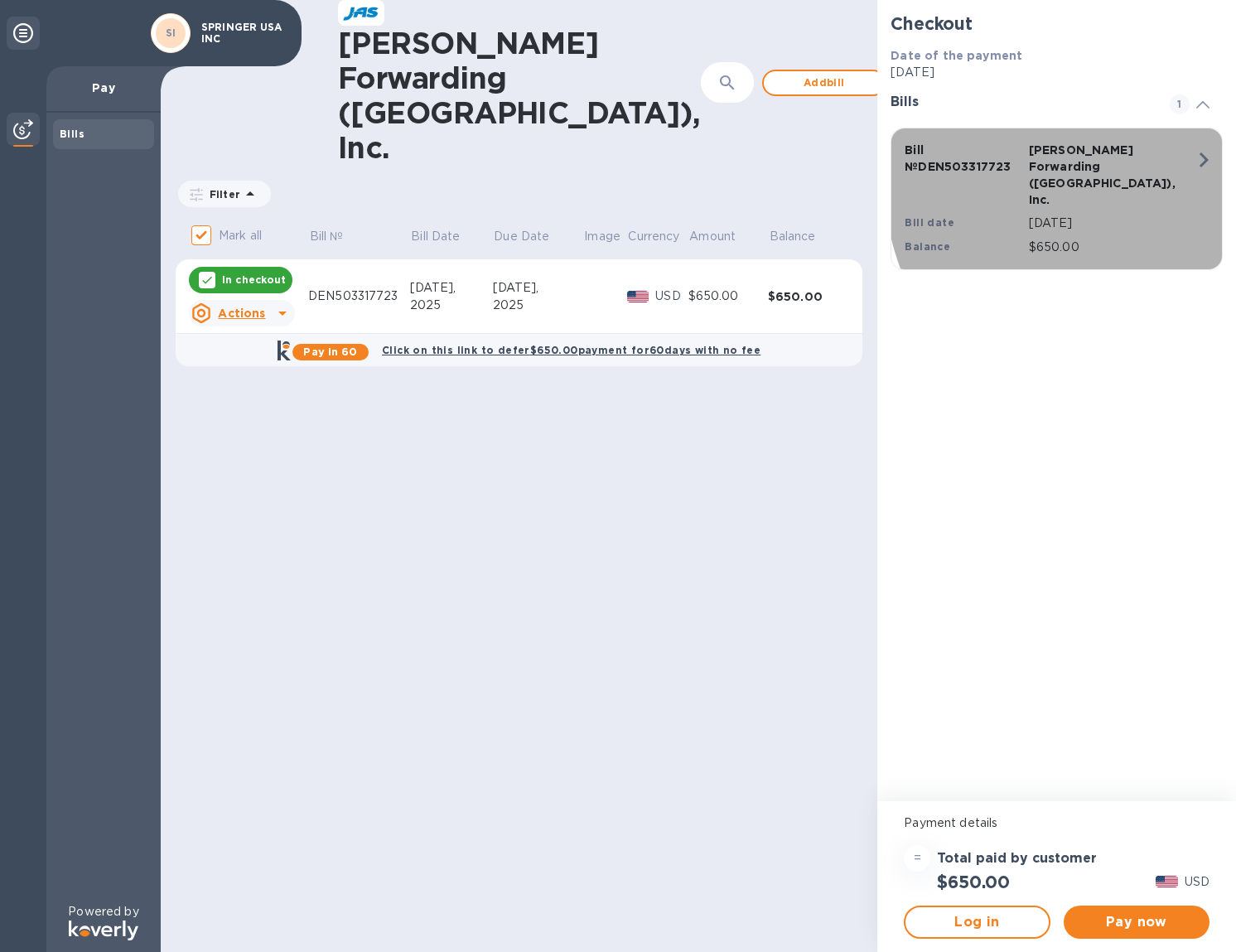 click 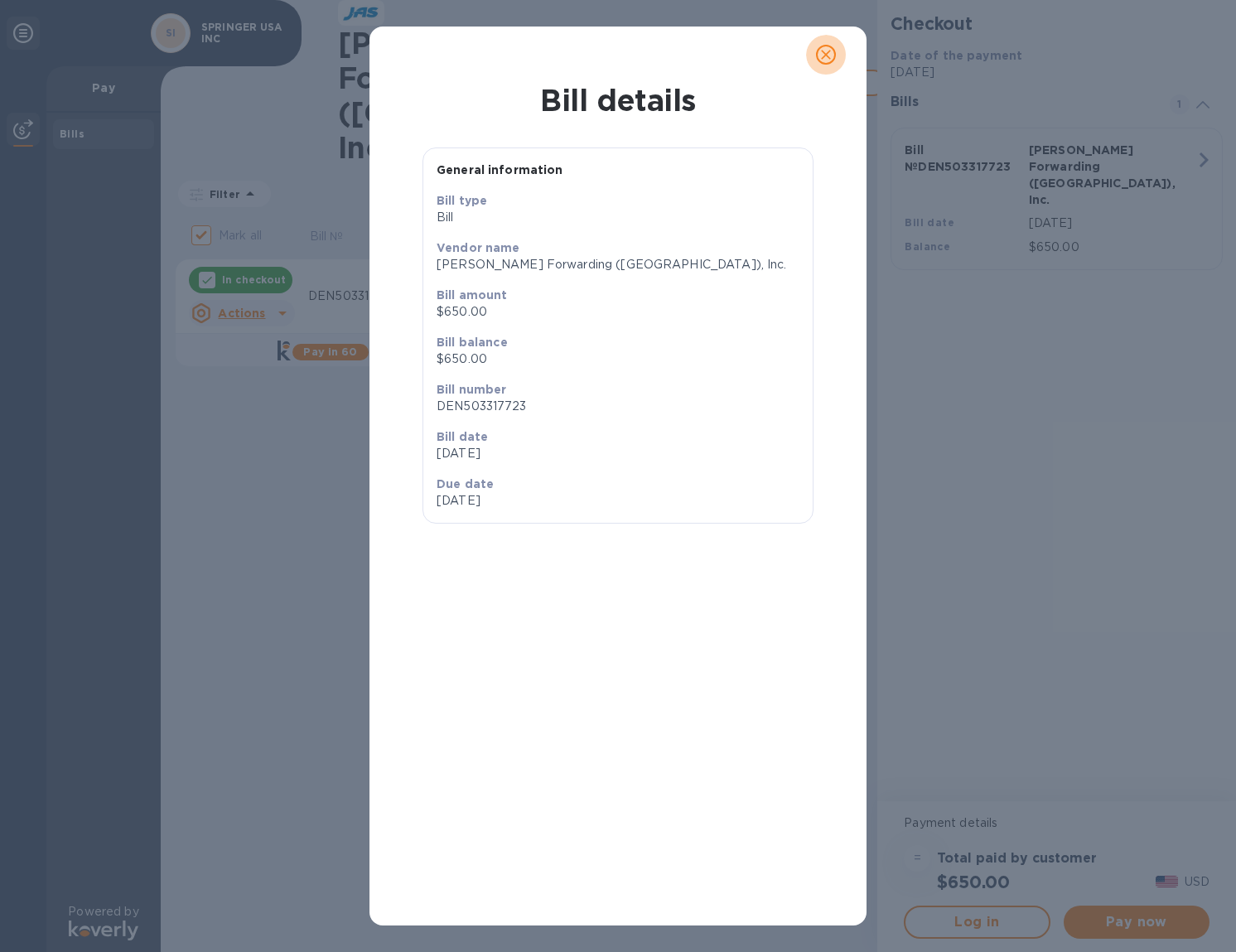 click 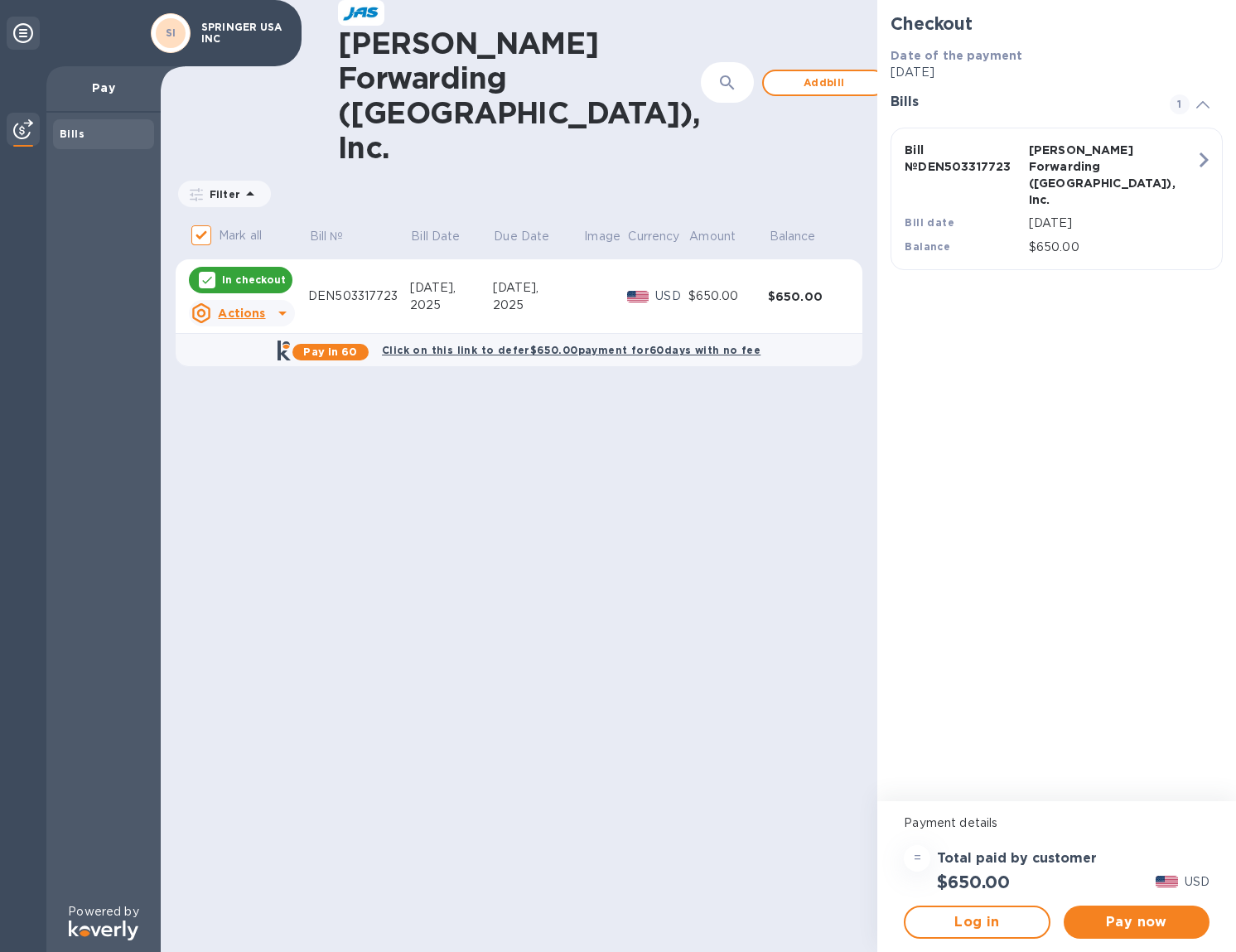 click 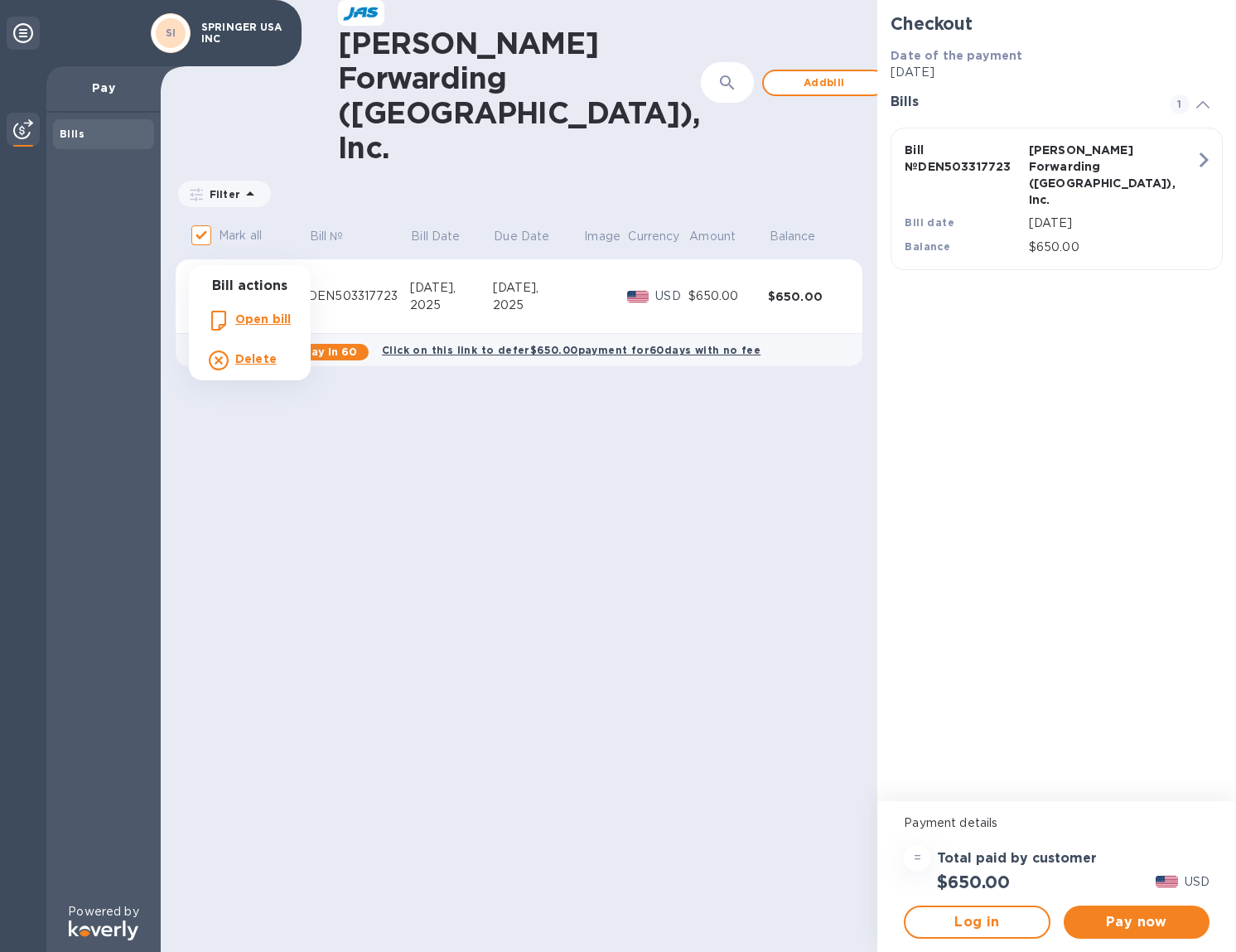click at bounding box center [618, 476] 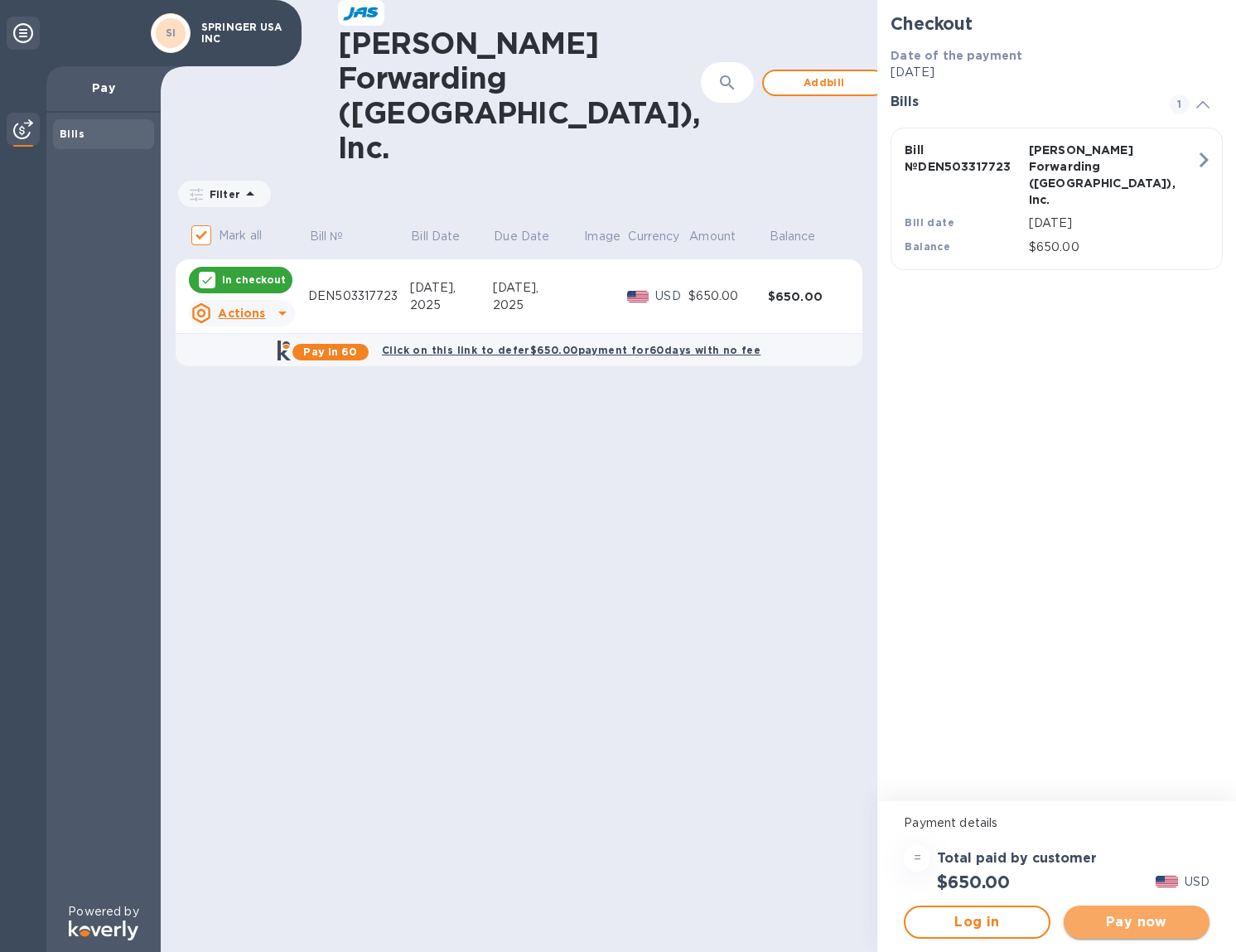 click on "Pay now" at bounding box center [1137, 922] 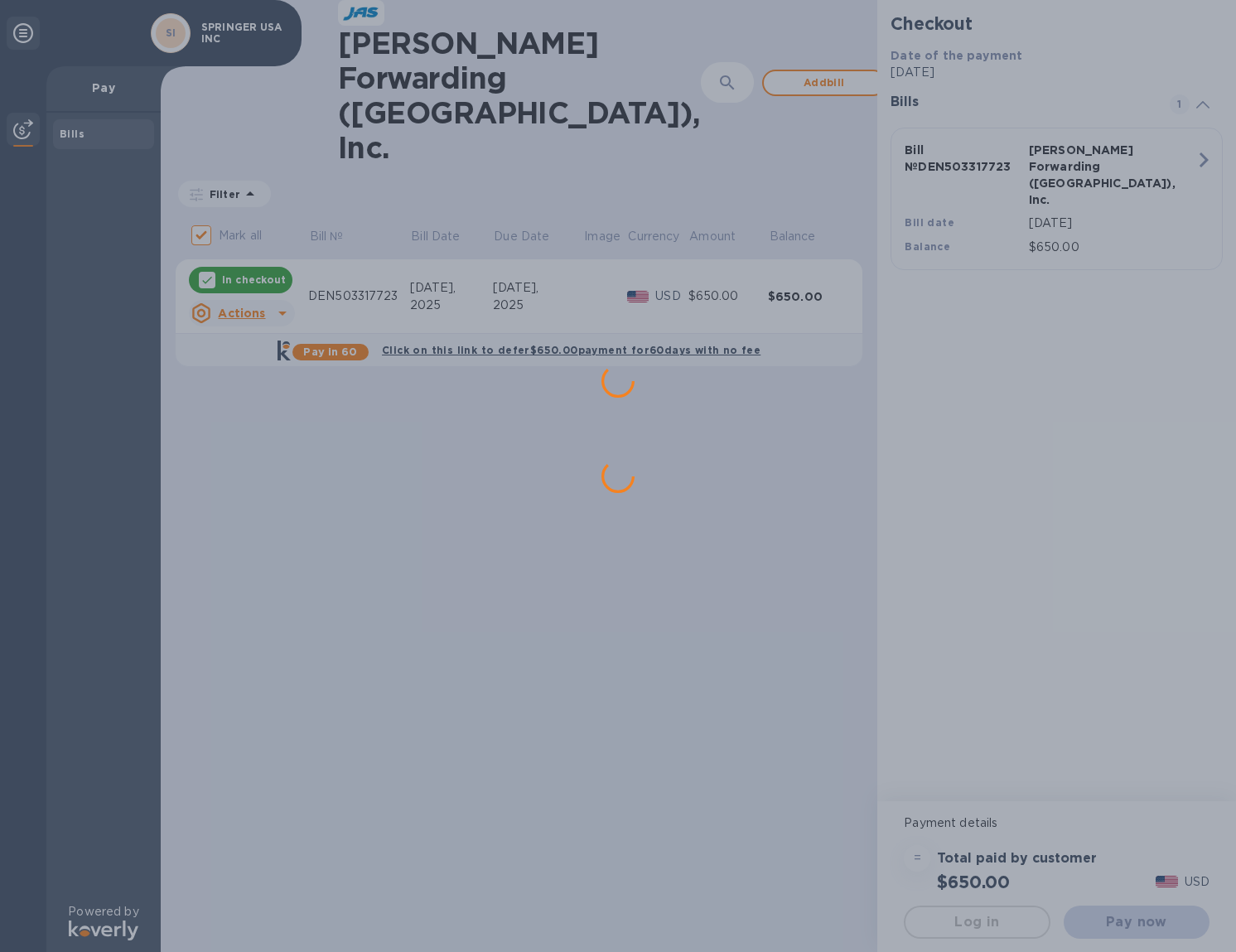scroll, scrollTop: 0, scrollLeft: 0, axis: both 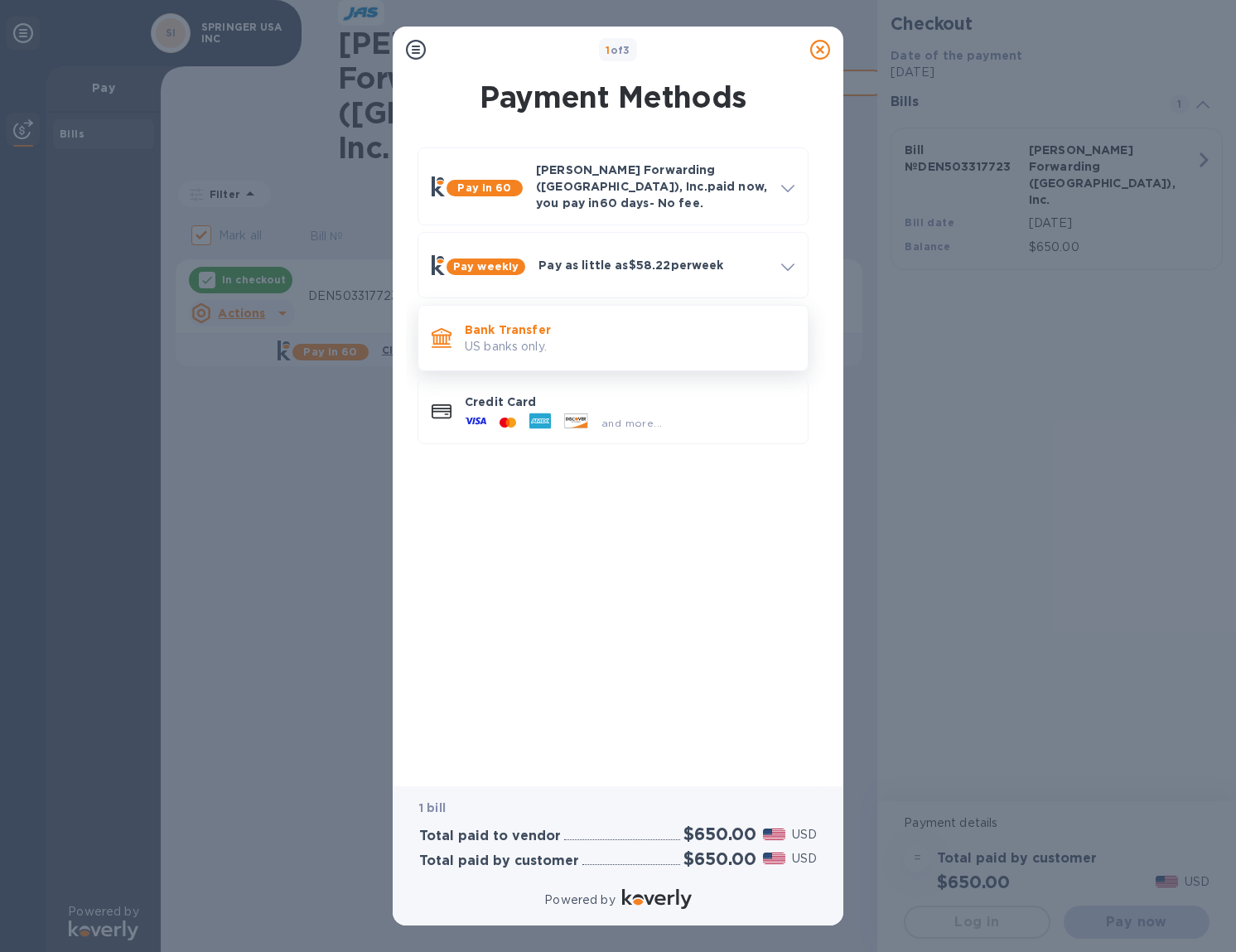 click on "Bank Transfer" at bounding box center (630, 330) 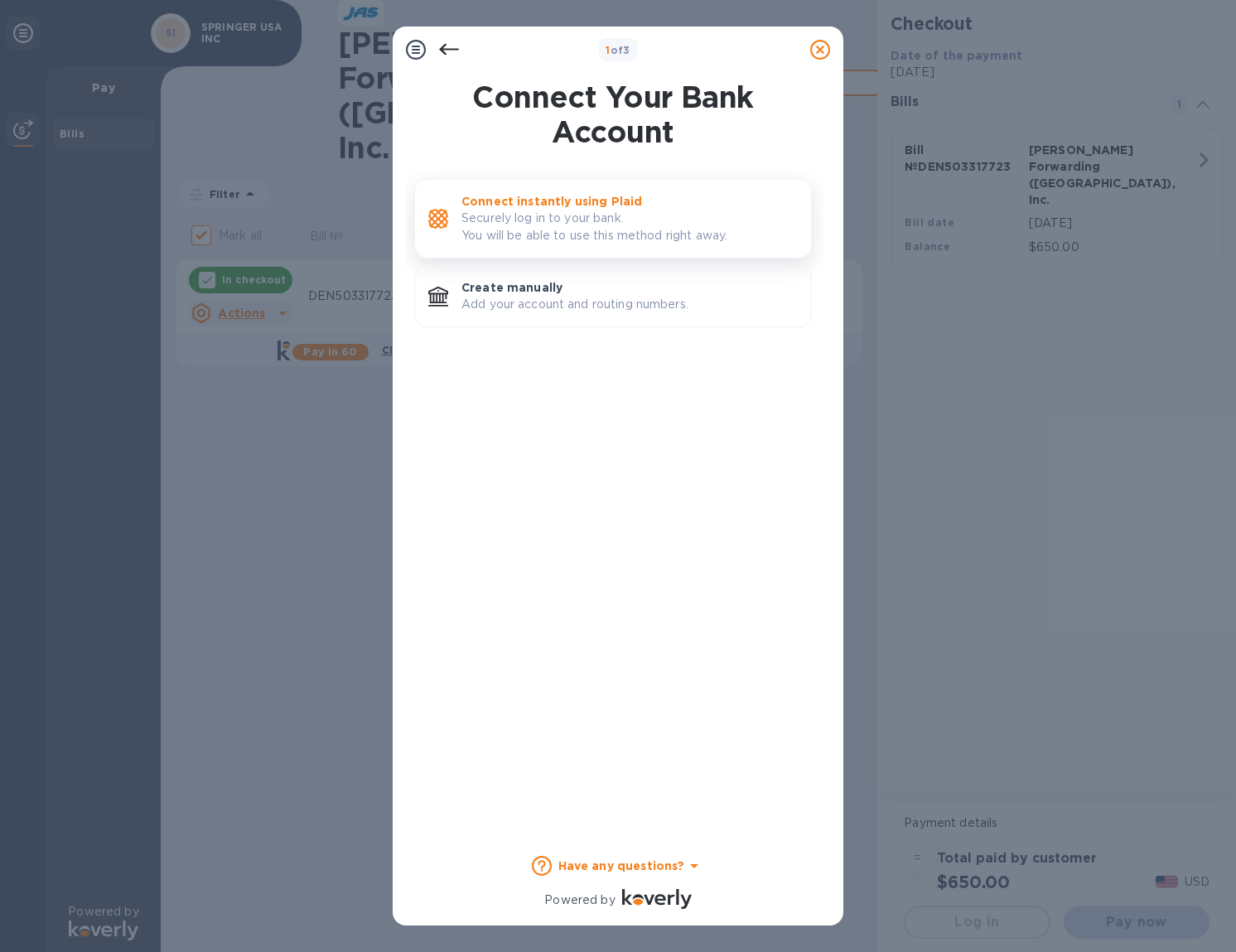 click on "Securely log in to your bank.   You will be able to use this method right away." at bounding box center (630, 227) 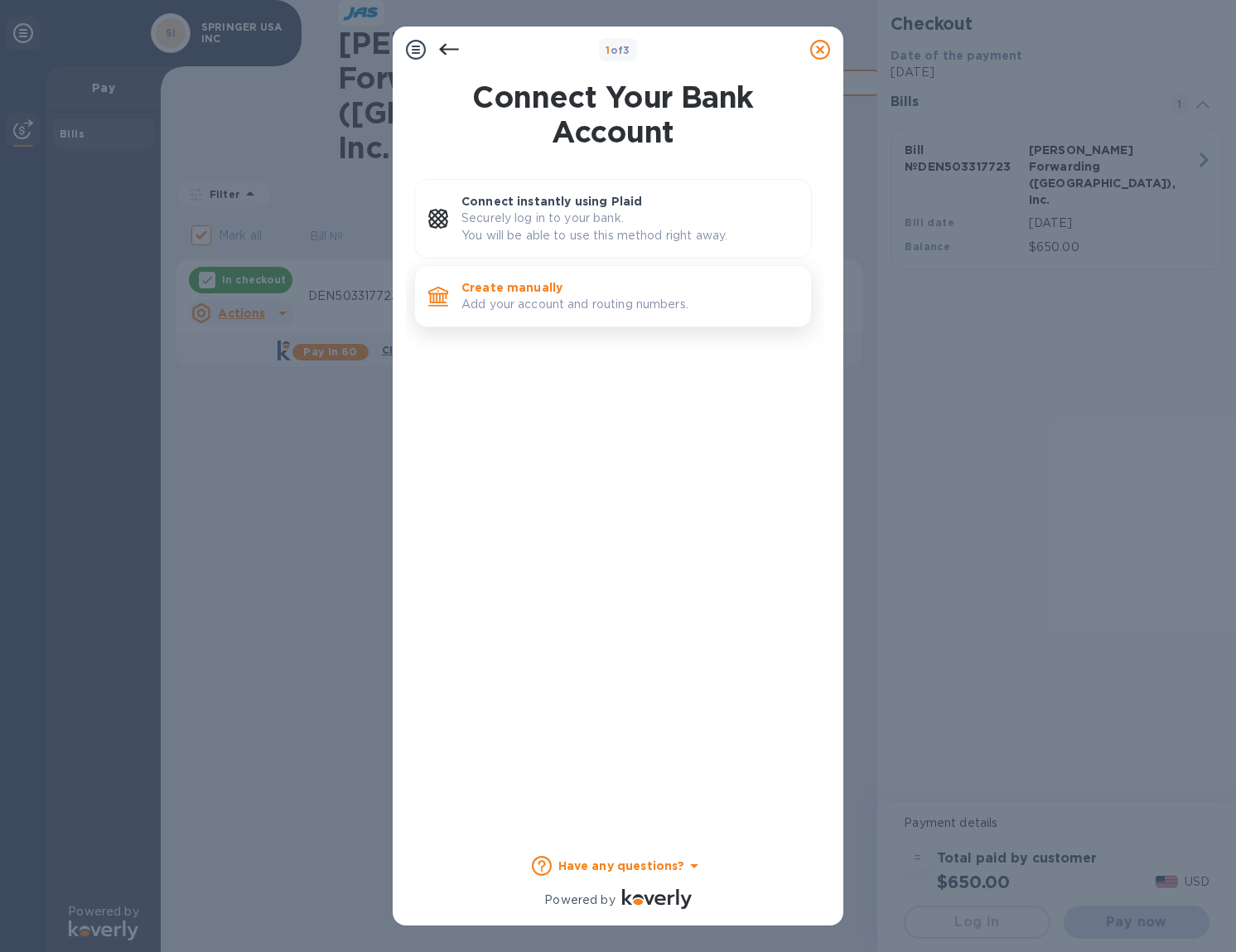 click on "Create manually" at bounding box center [630, 288] 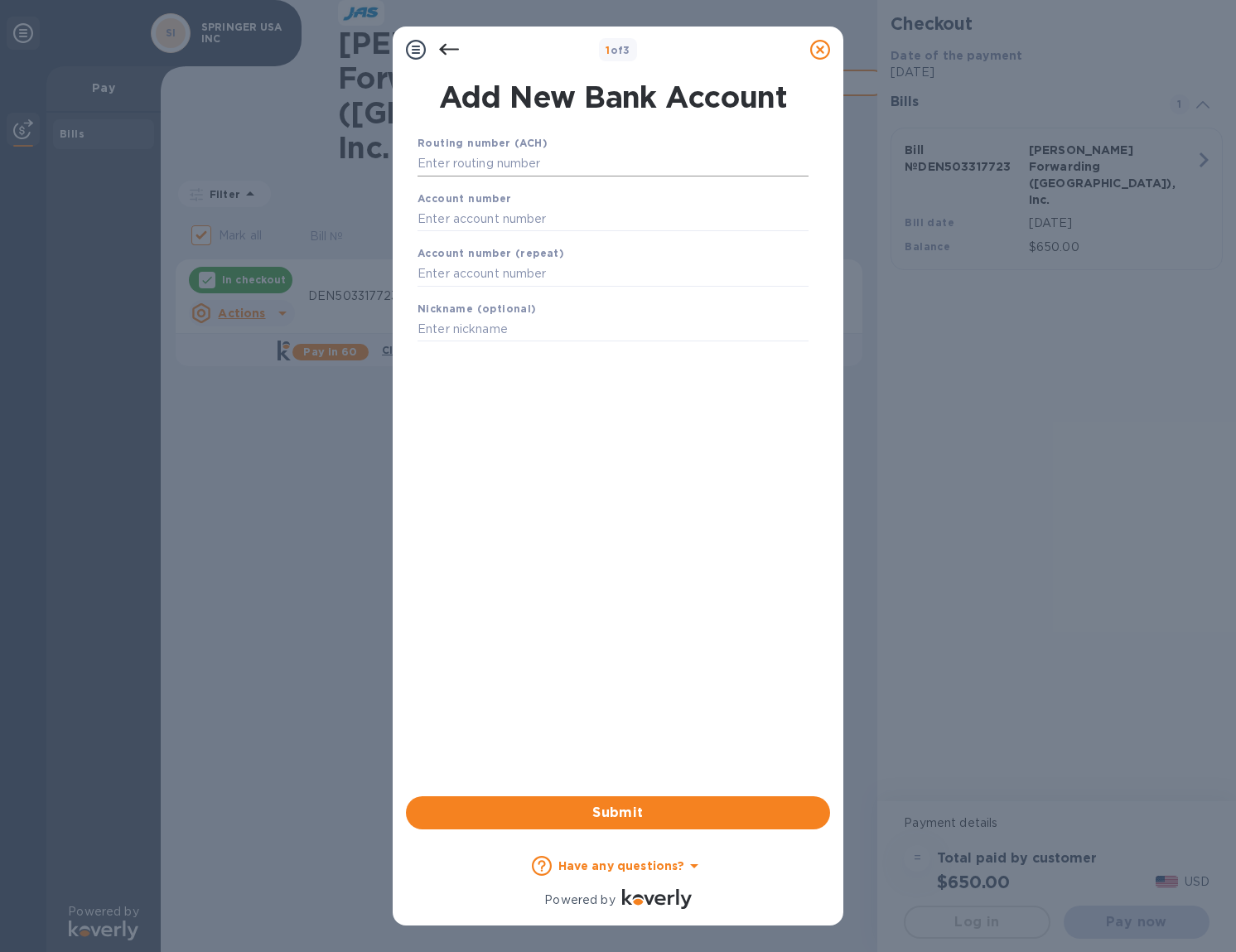click at bounding box center (613, 164) 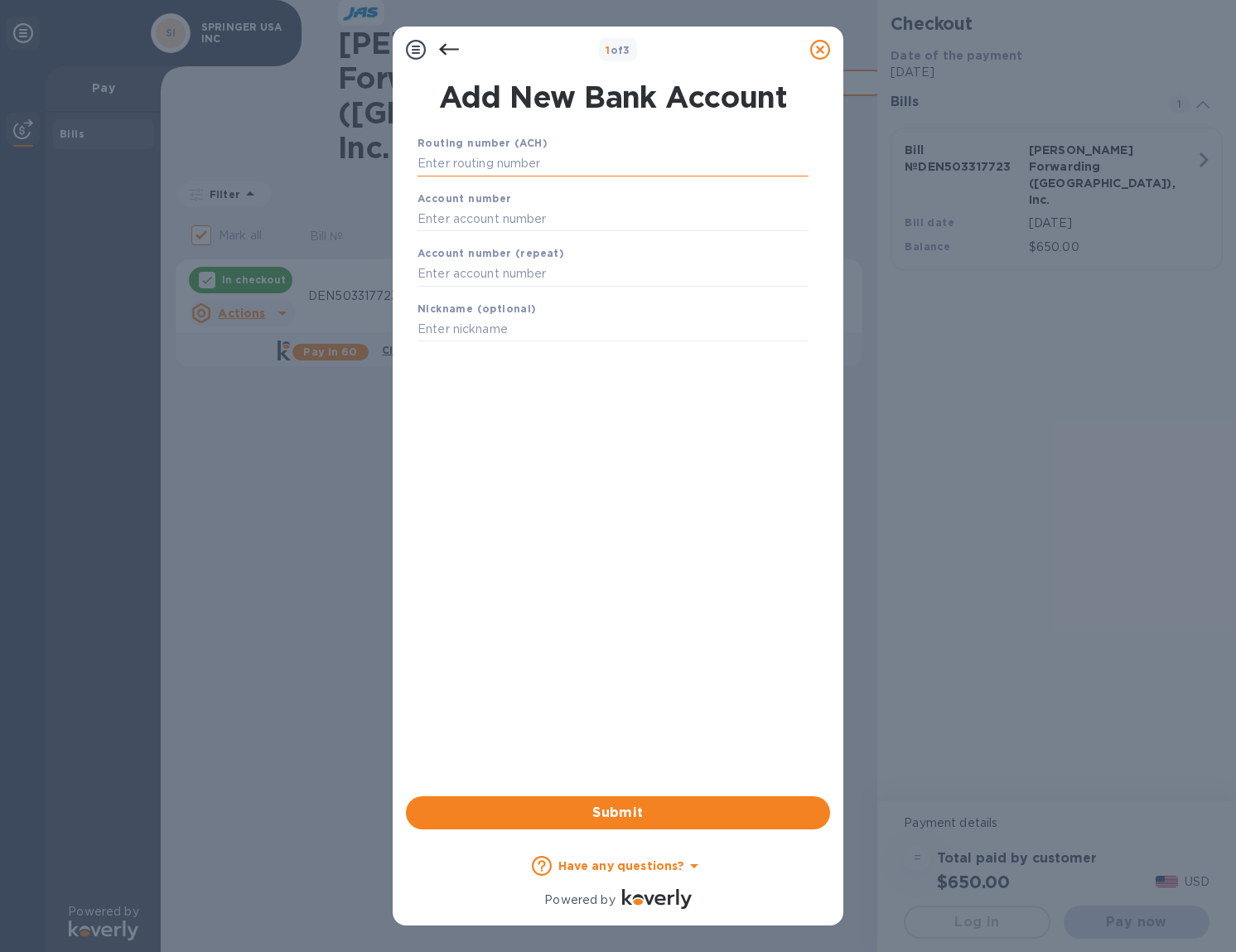 paste on "054000030" 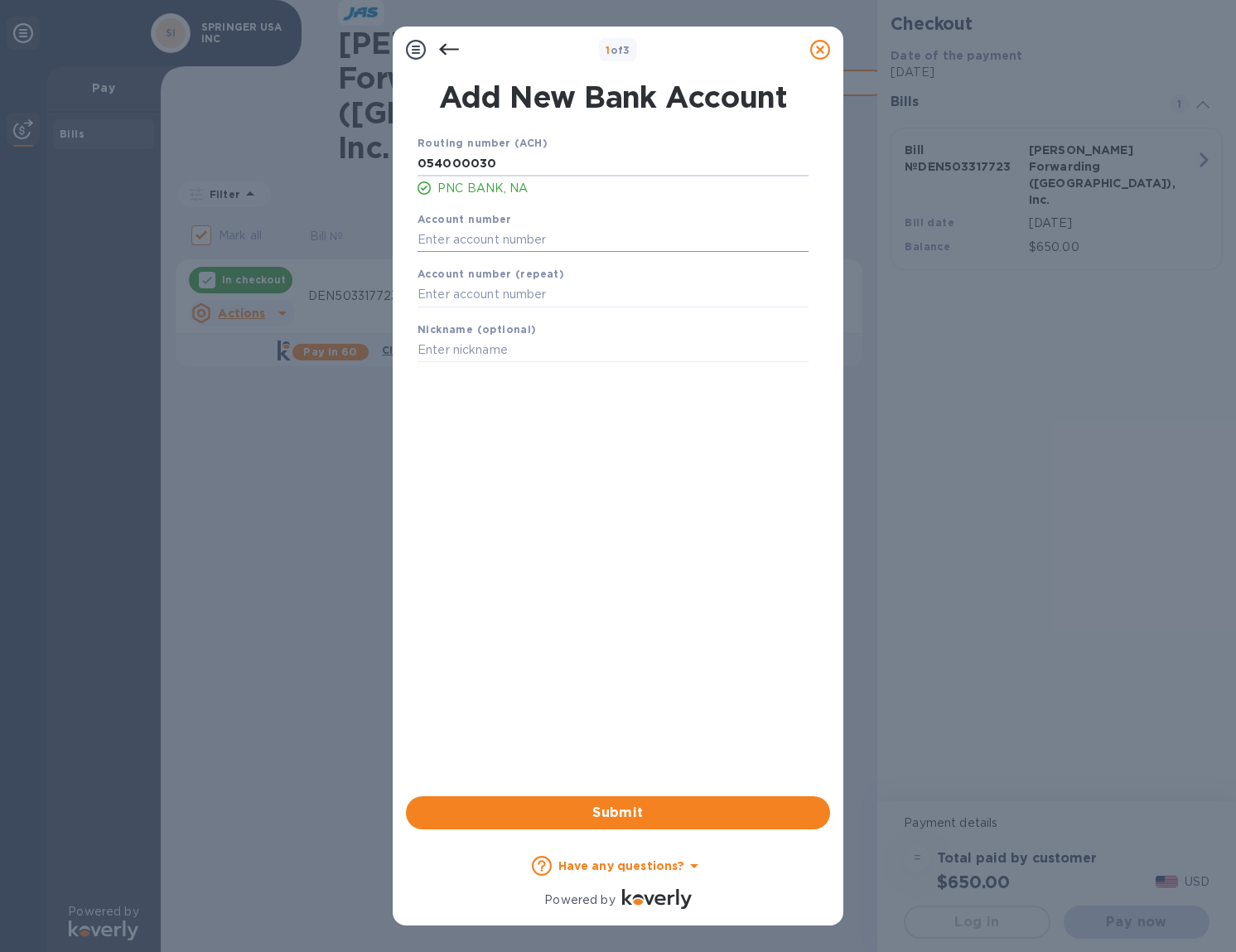 type on "054000030" 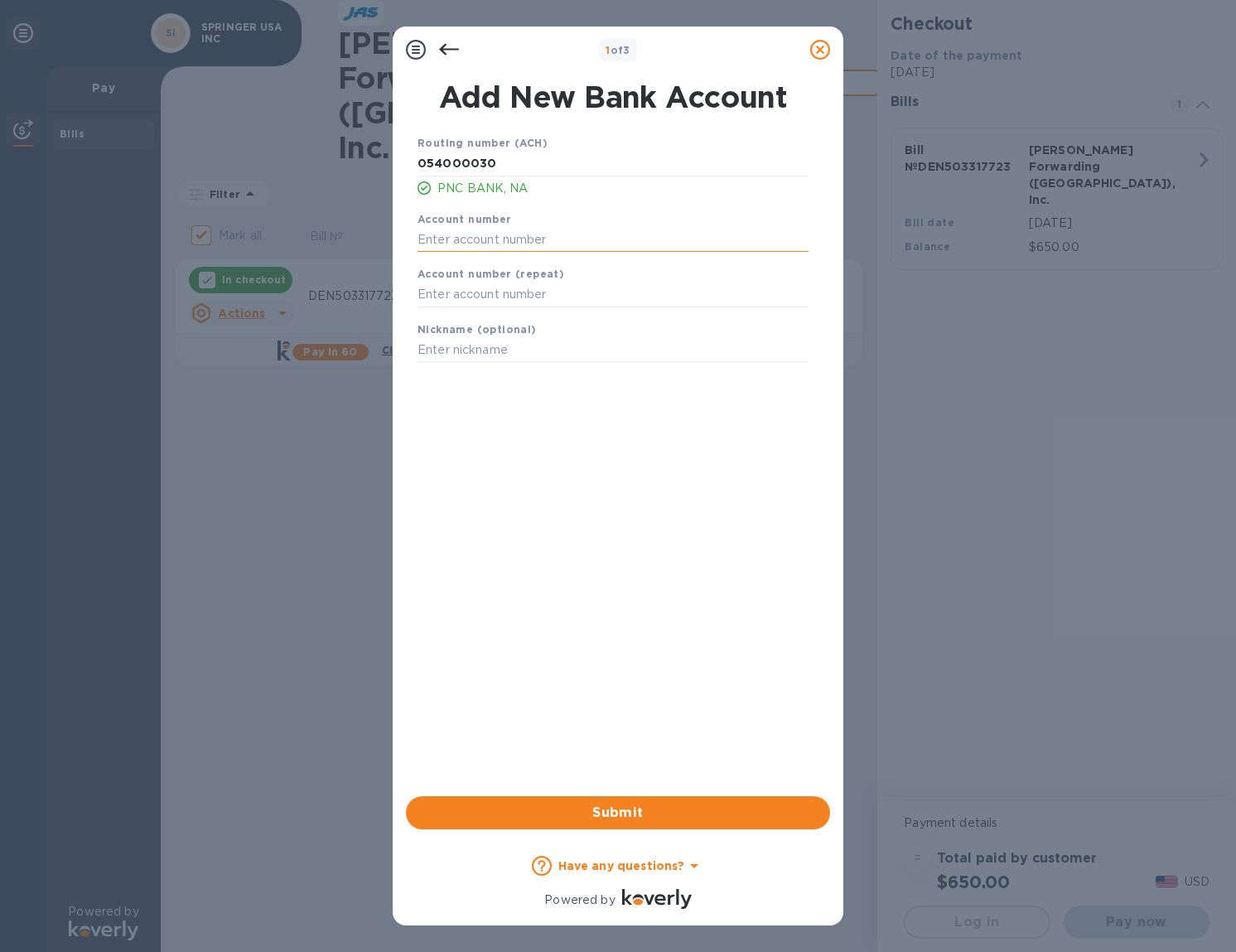 click at bounding box center [613, 239] 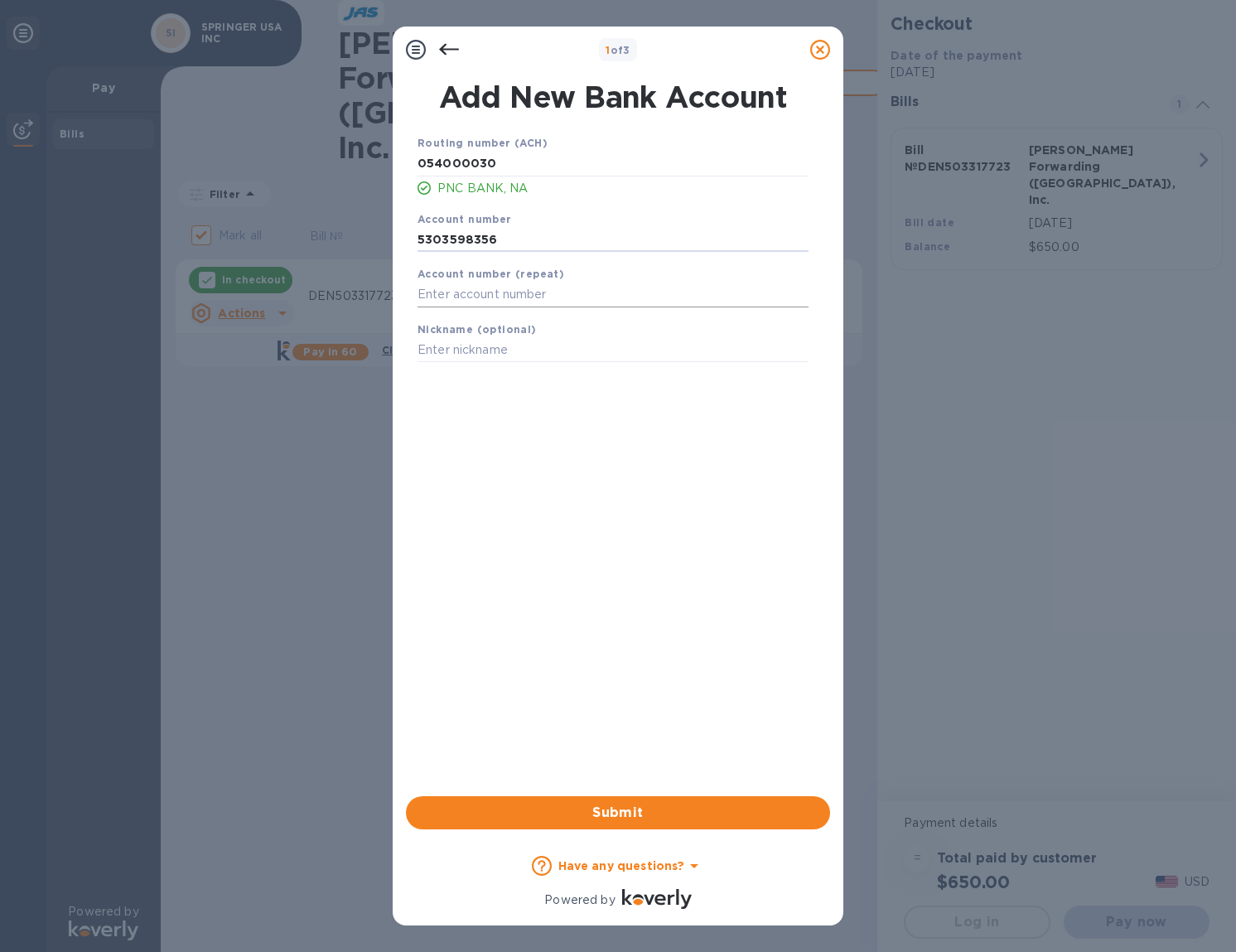 type on "5303598356" 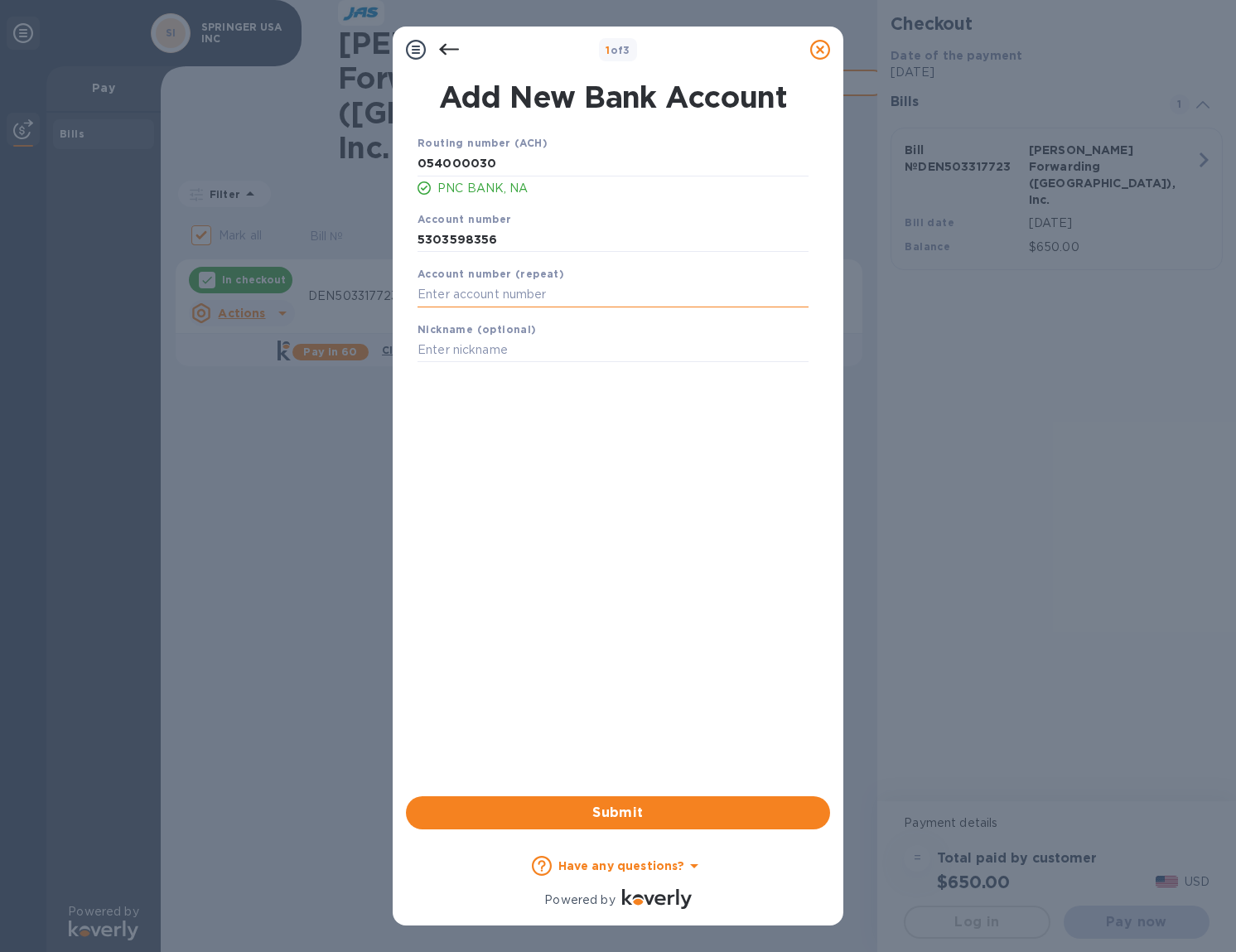 paste on "5303598356" 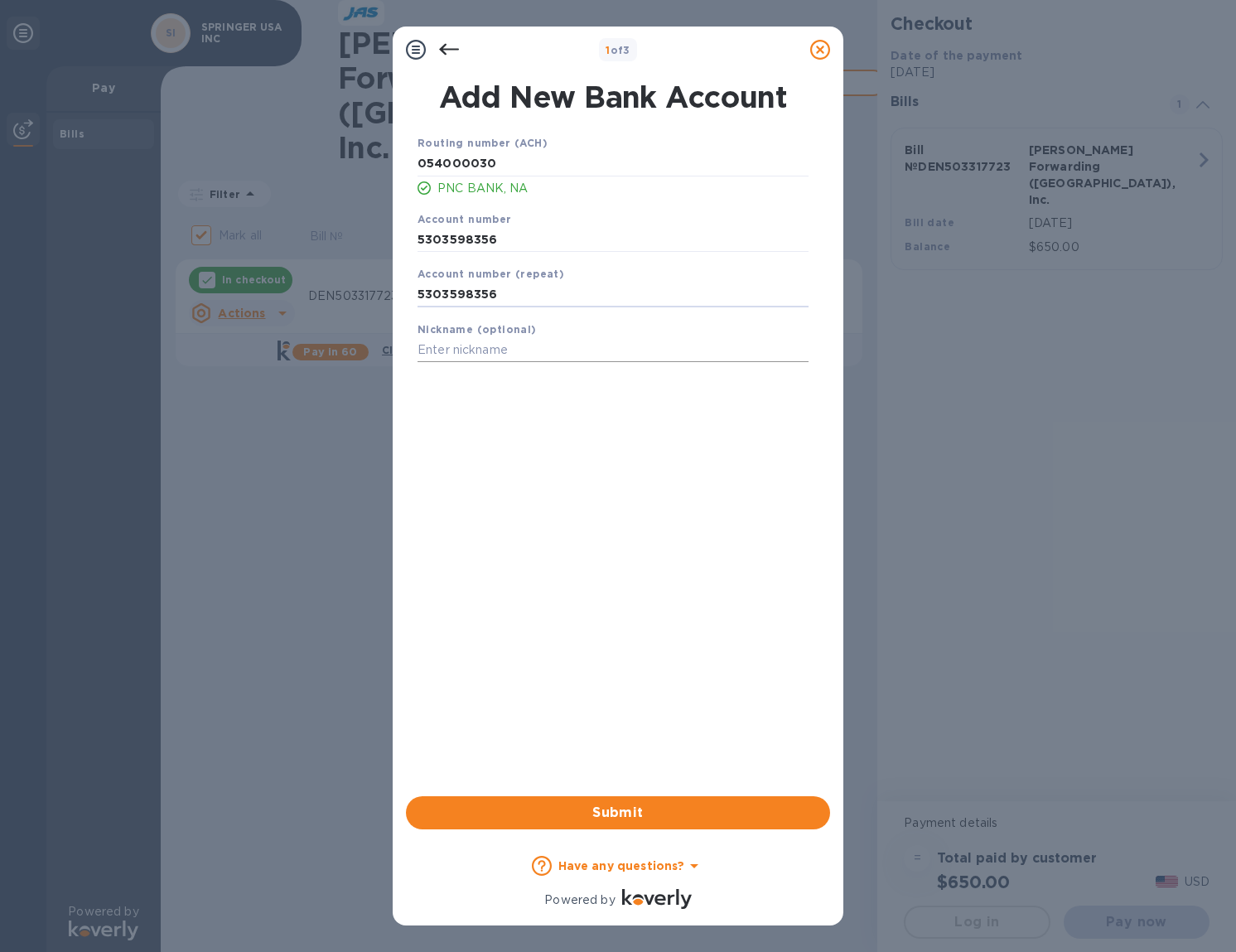 type on "5303598356" 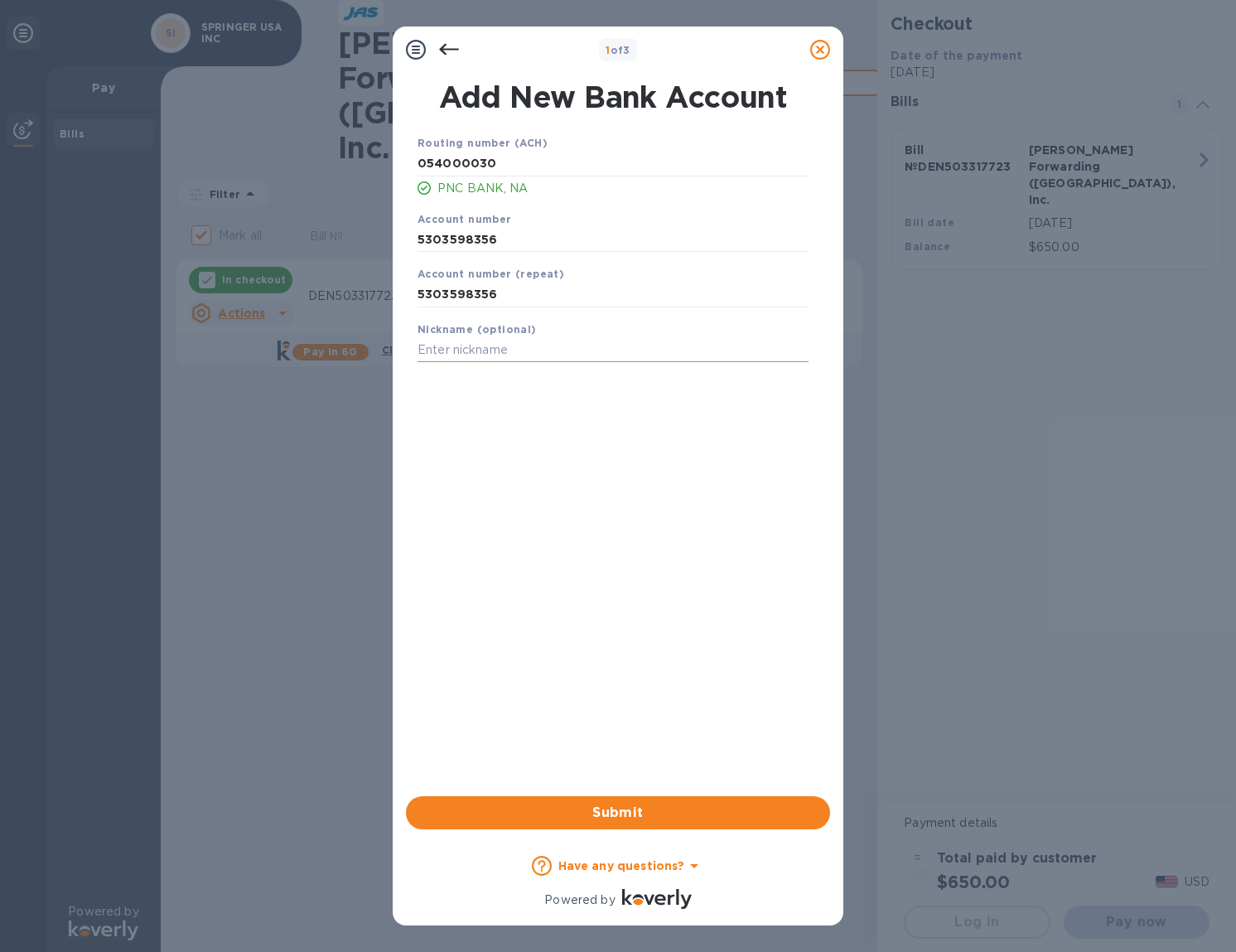 click at bounding box center (613, 350) 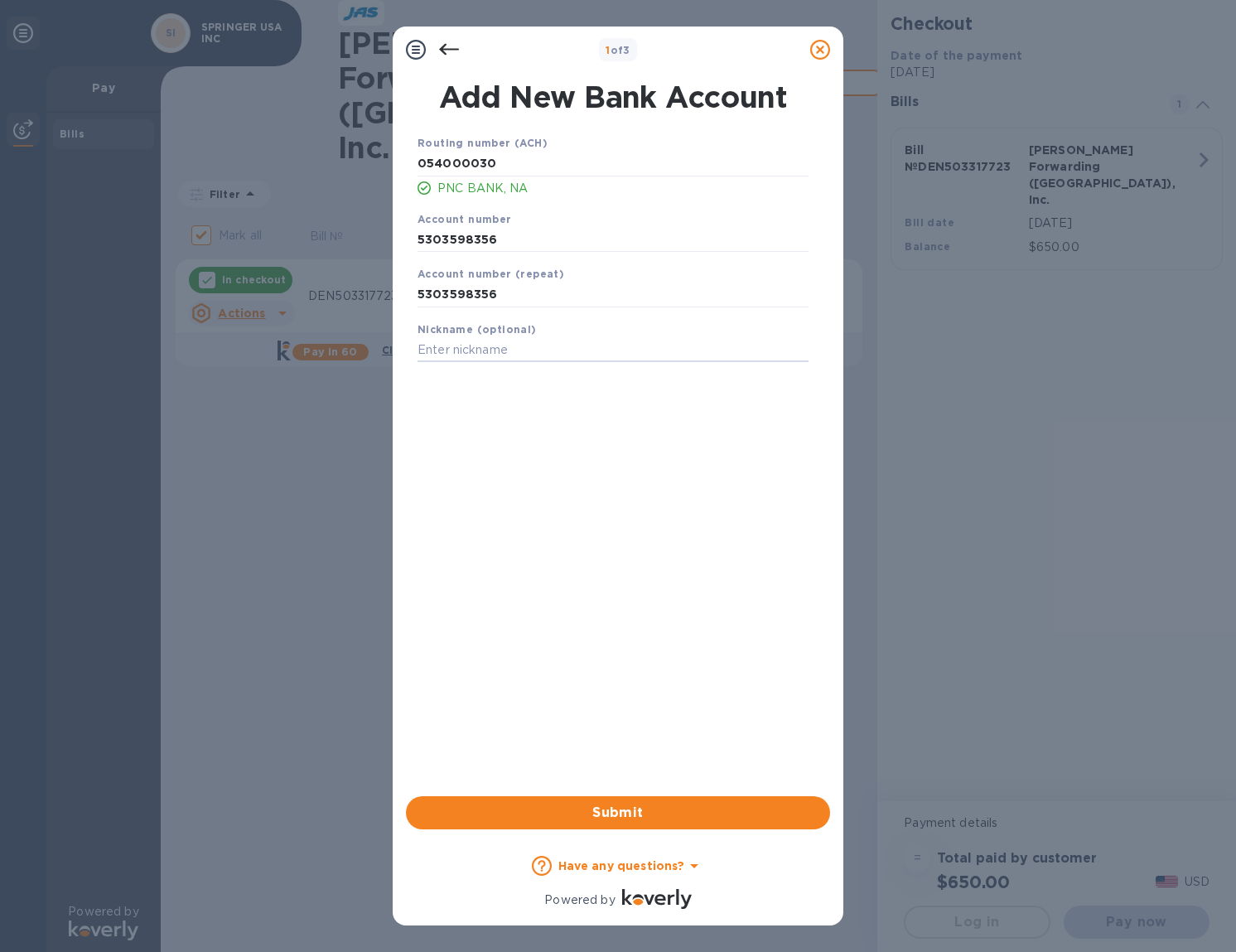 paste on "Springer USA Inc" 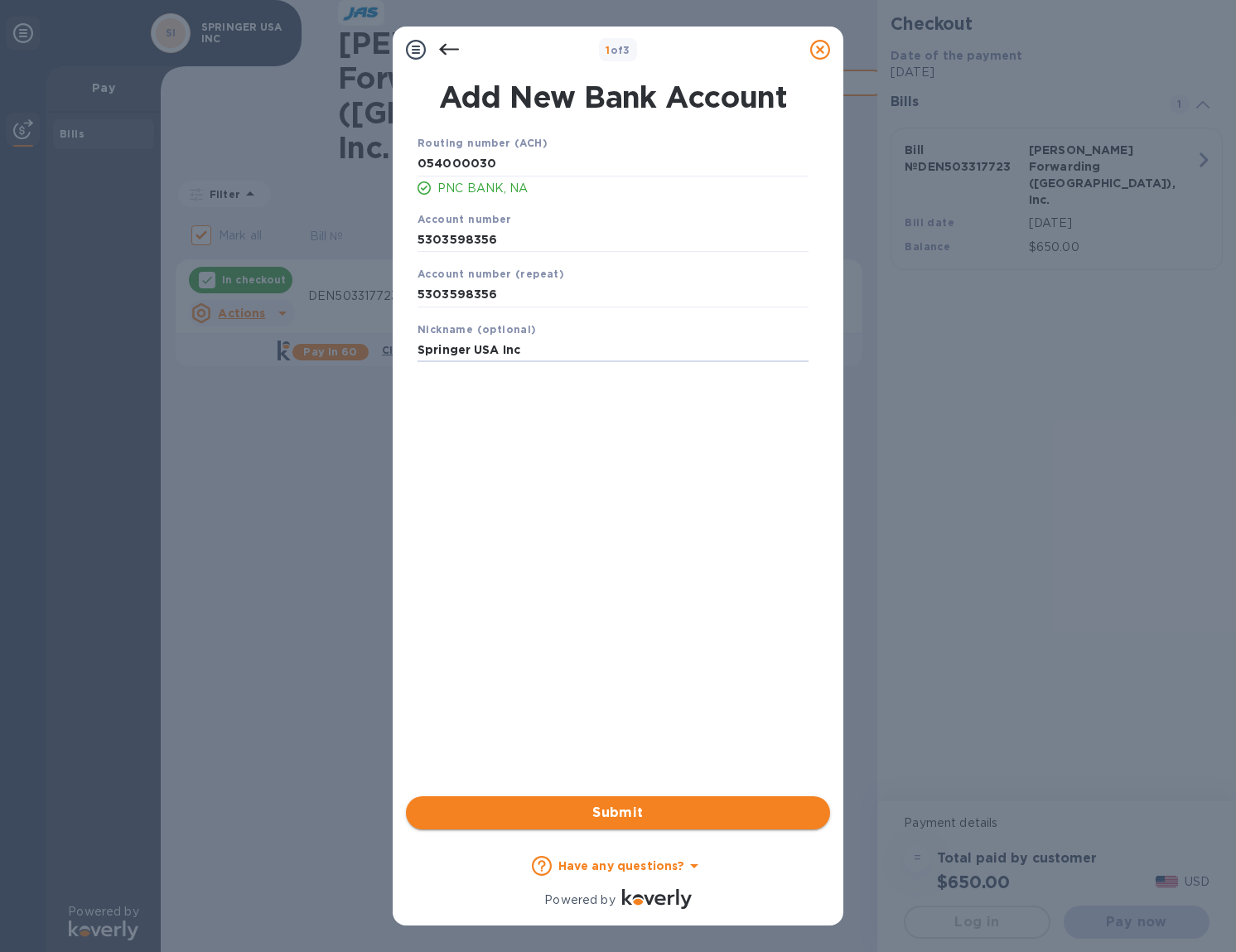 type on "Springer USA Inc" 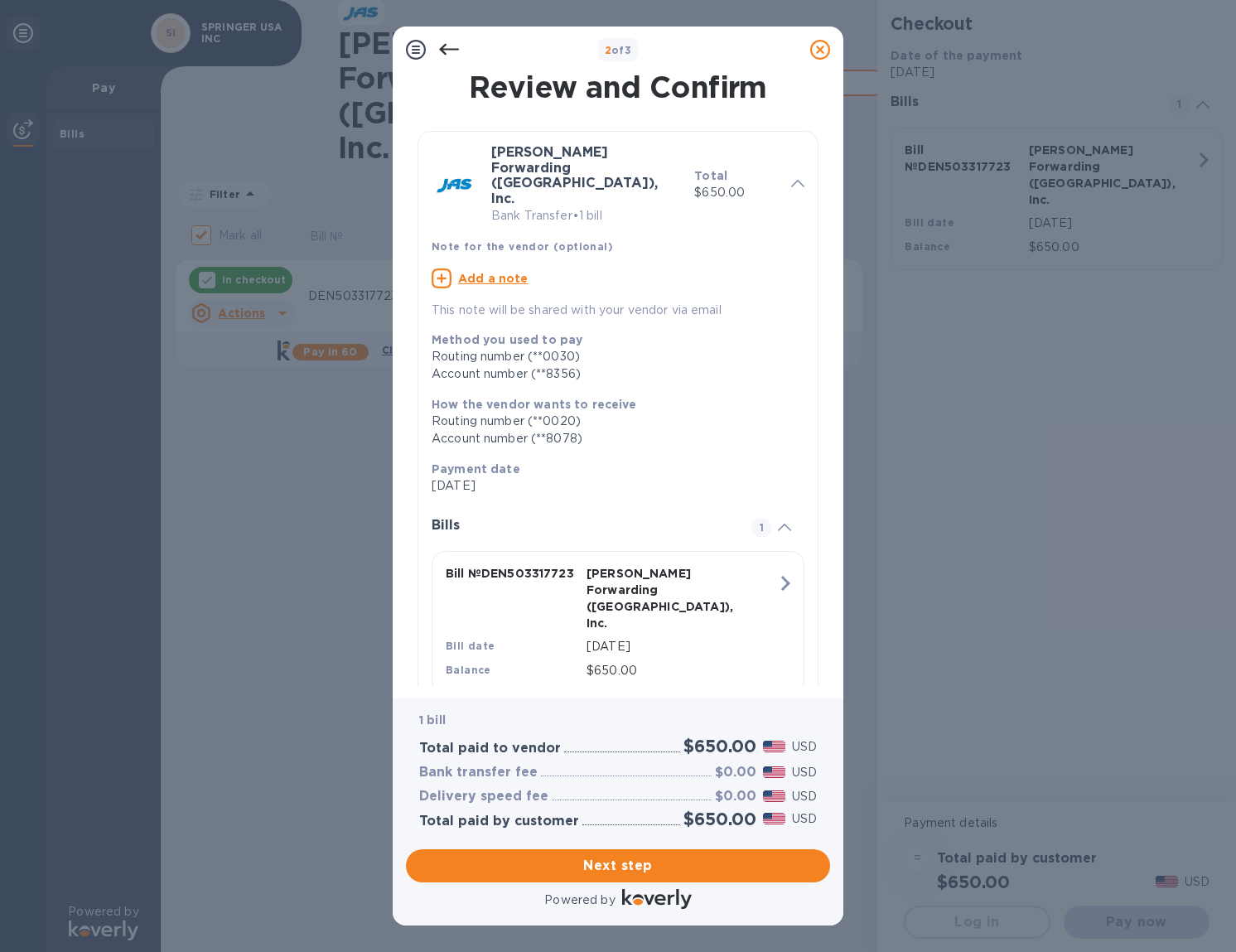 click 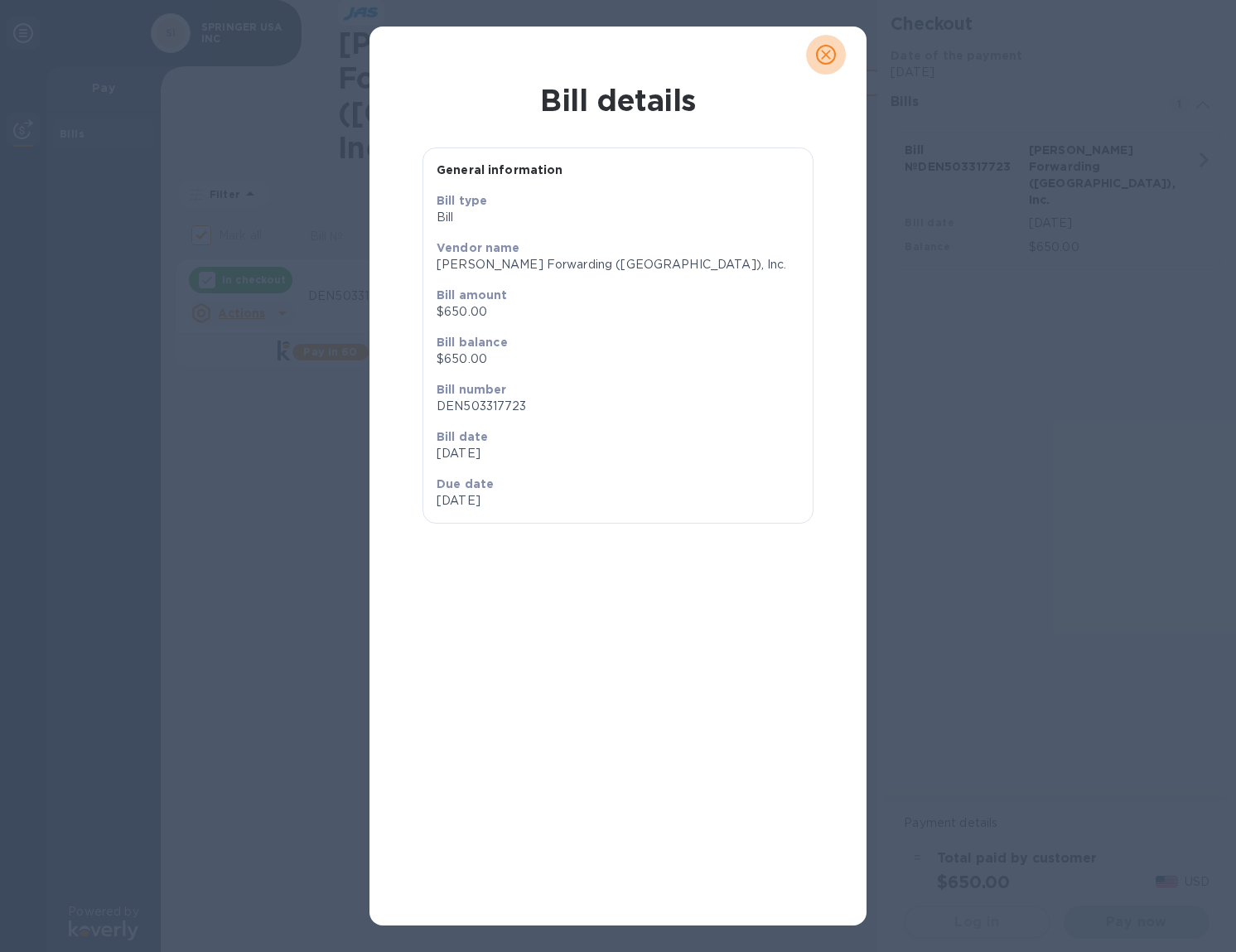 click at bounding box center [826, 55] 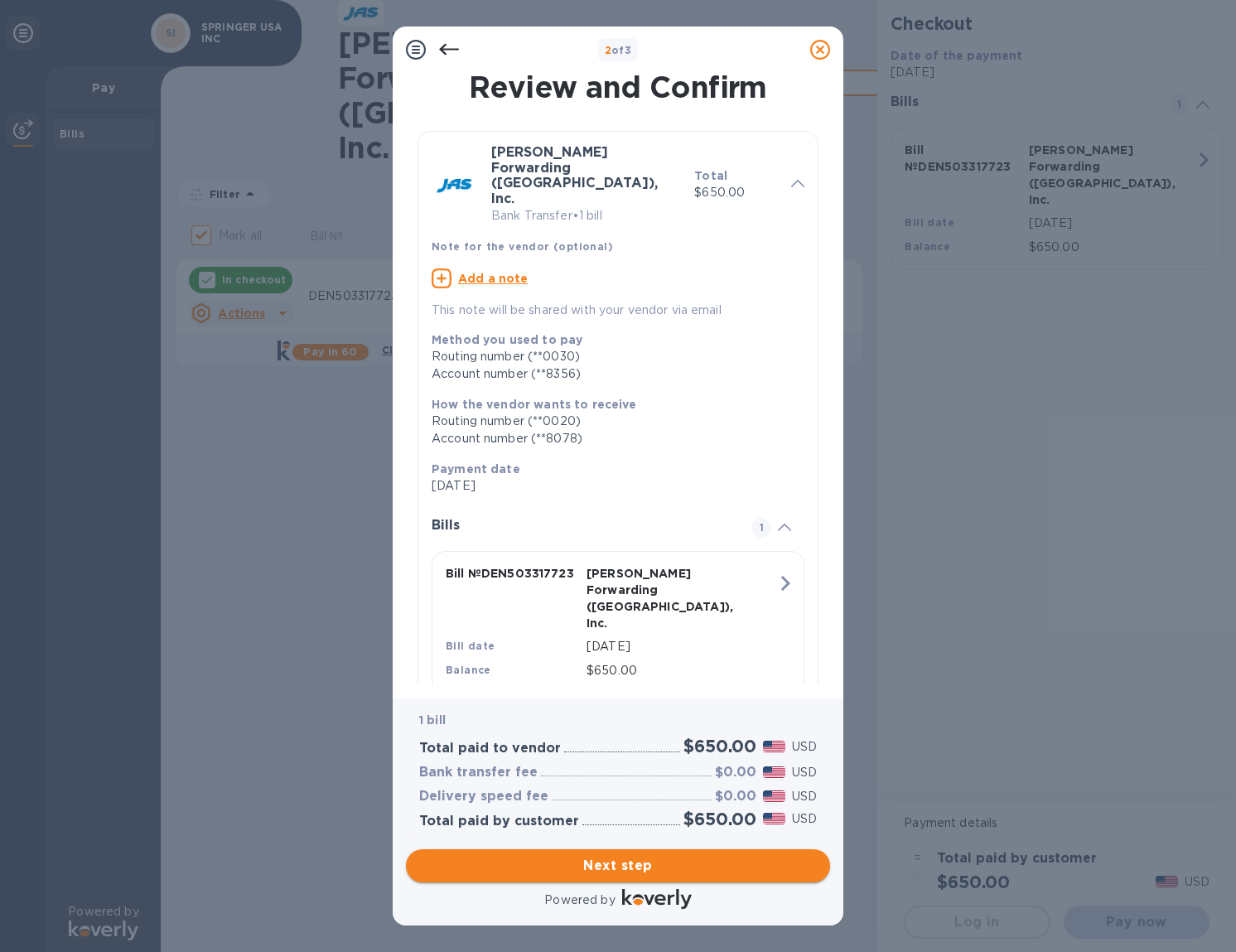 click on "Next step" at bounding box center (618, 866) 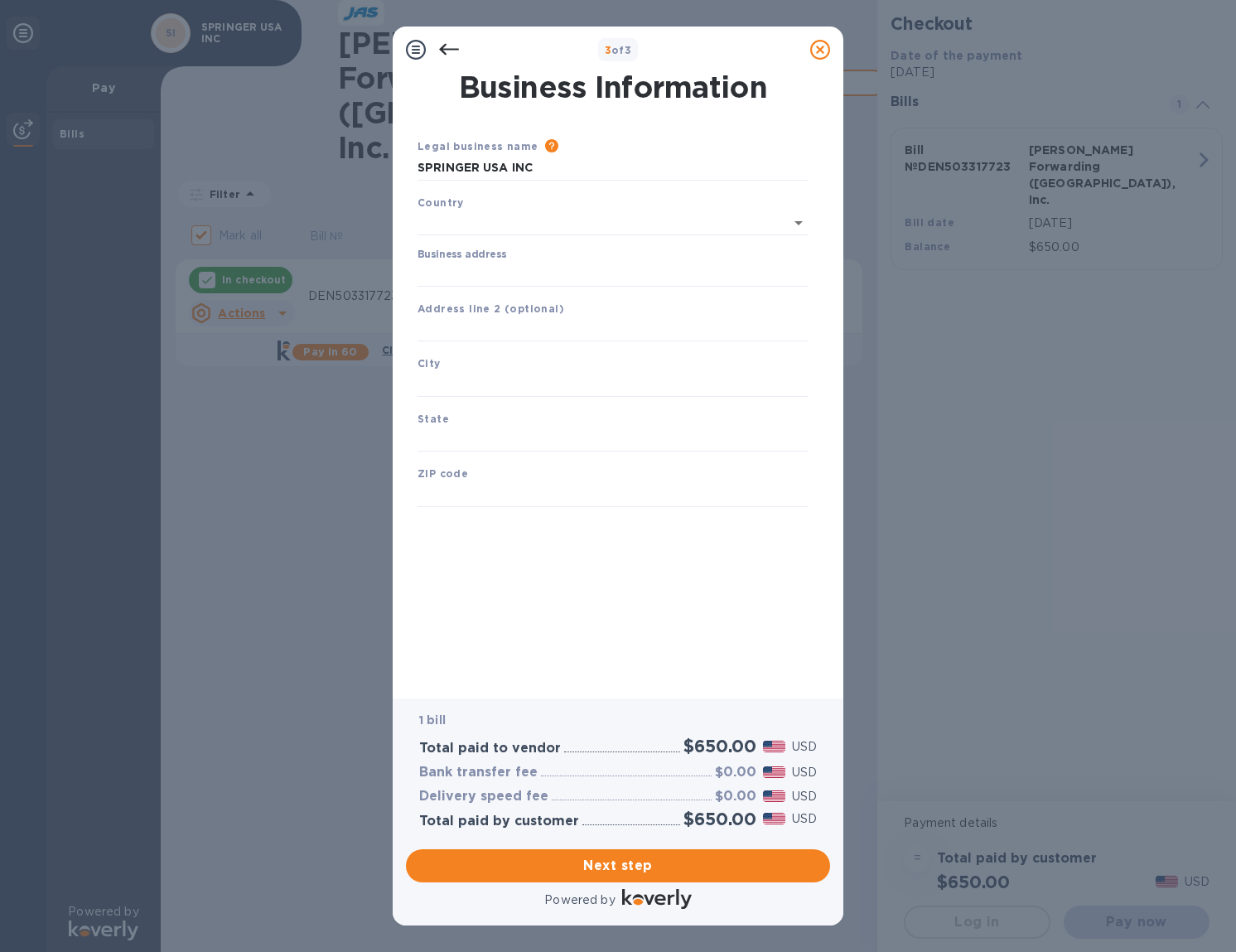 type on "United States" 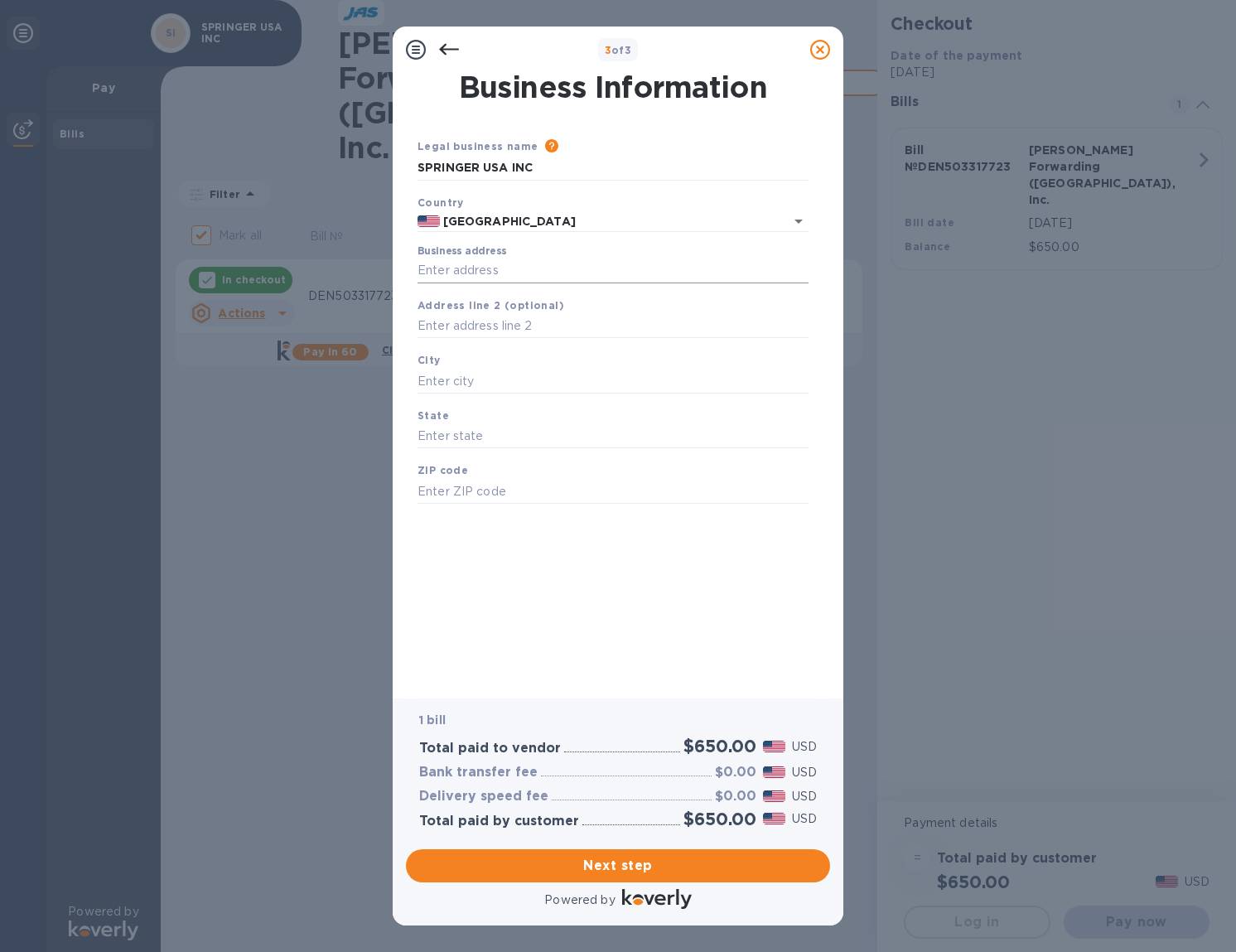 click on "Business address" at bounding box center (613, 271) 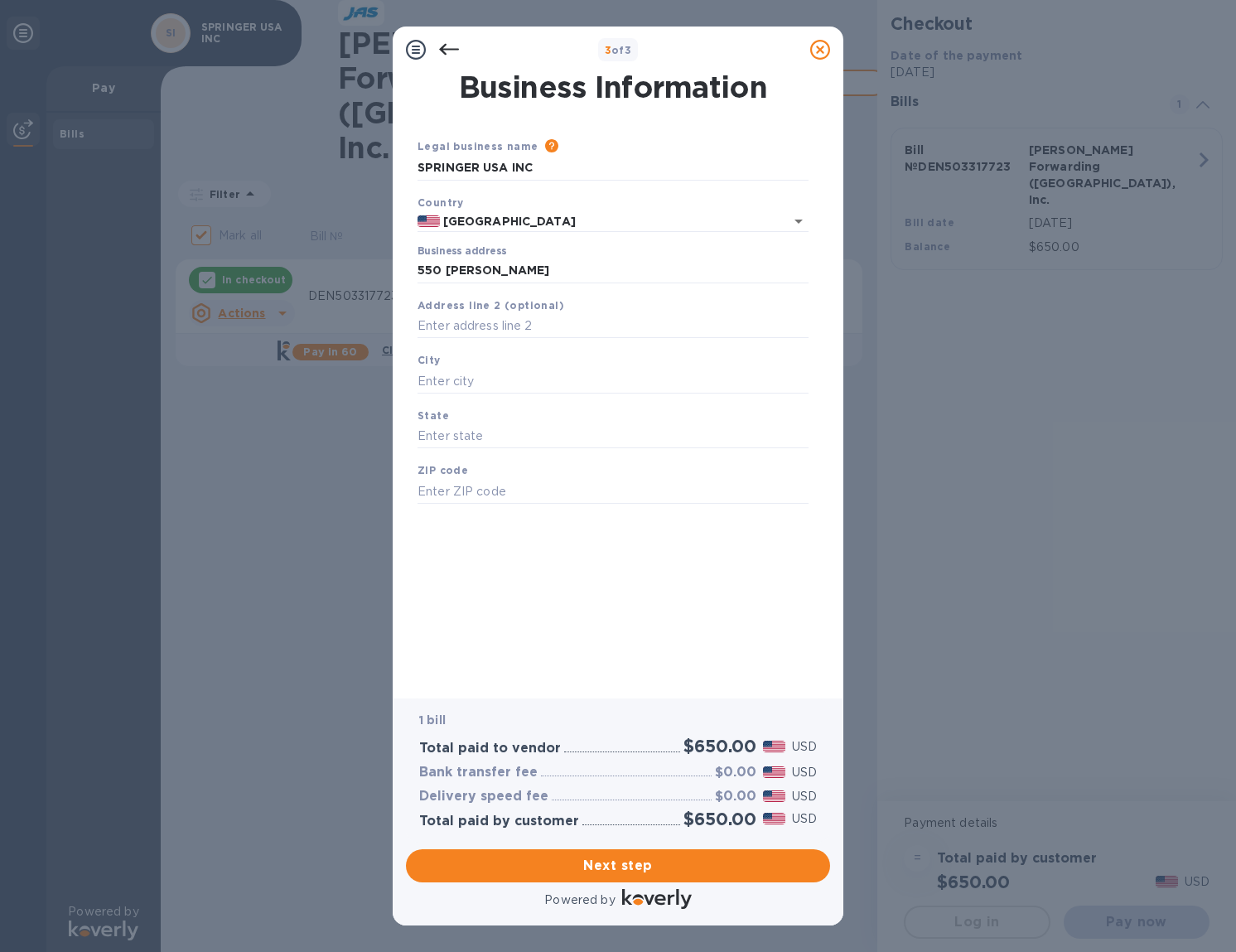 type on "550 Brookshire Road" 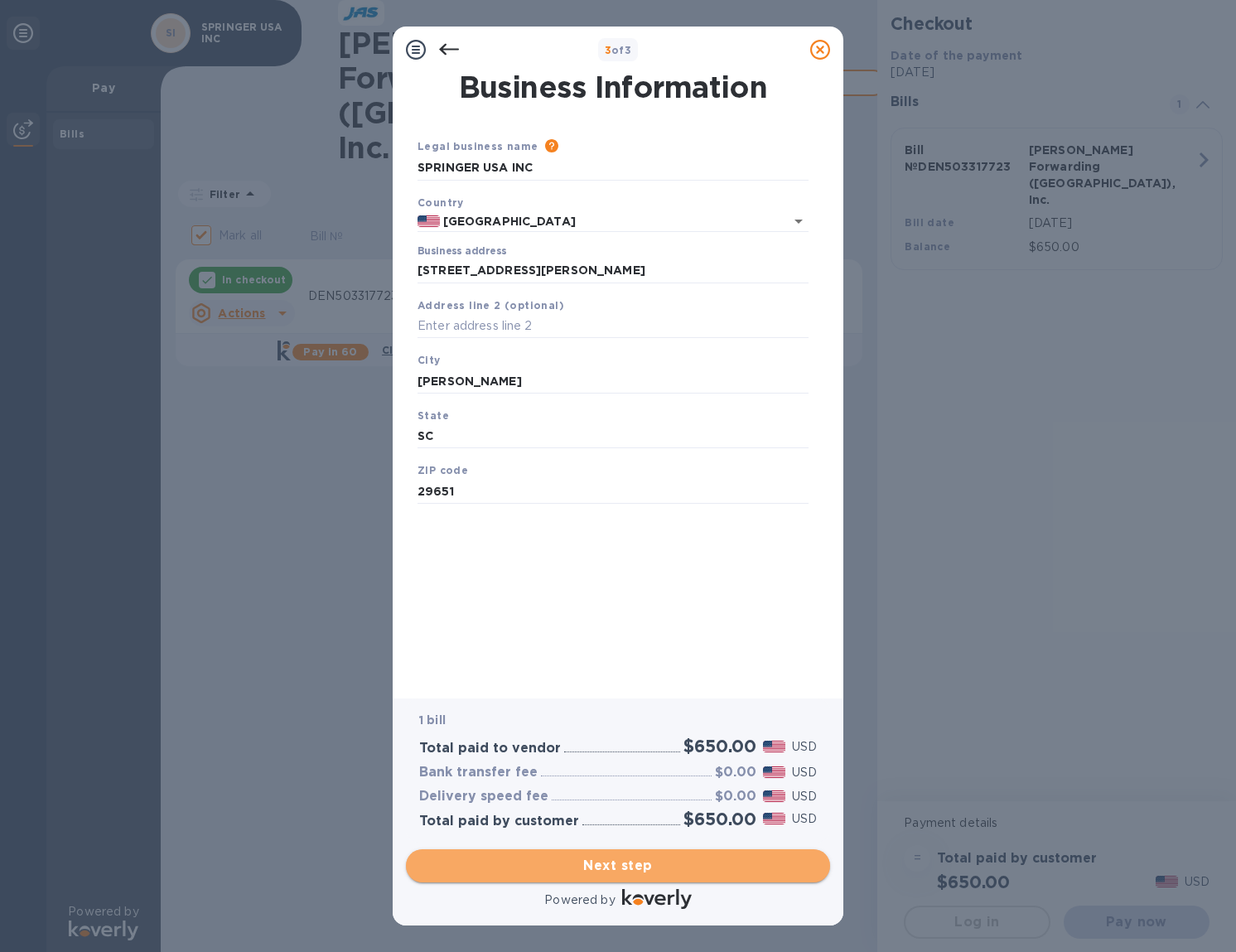 click on "Next step" at bounding box center (618, 866) 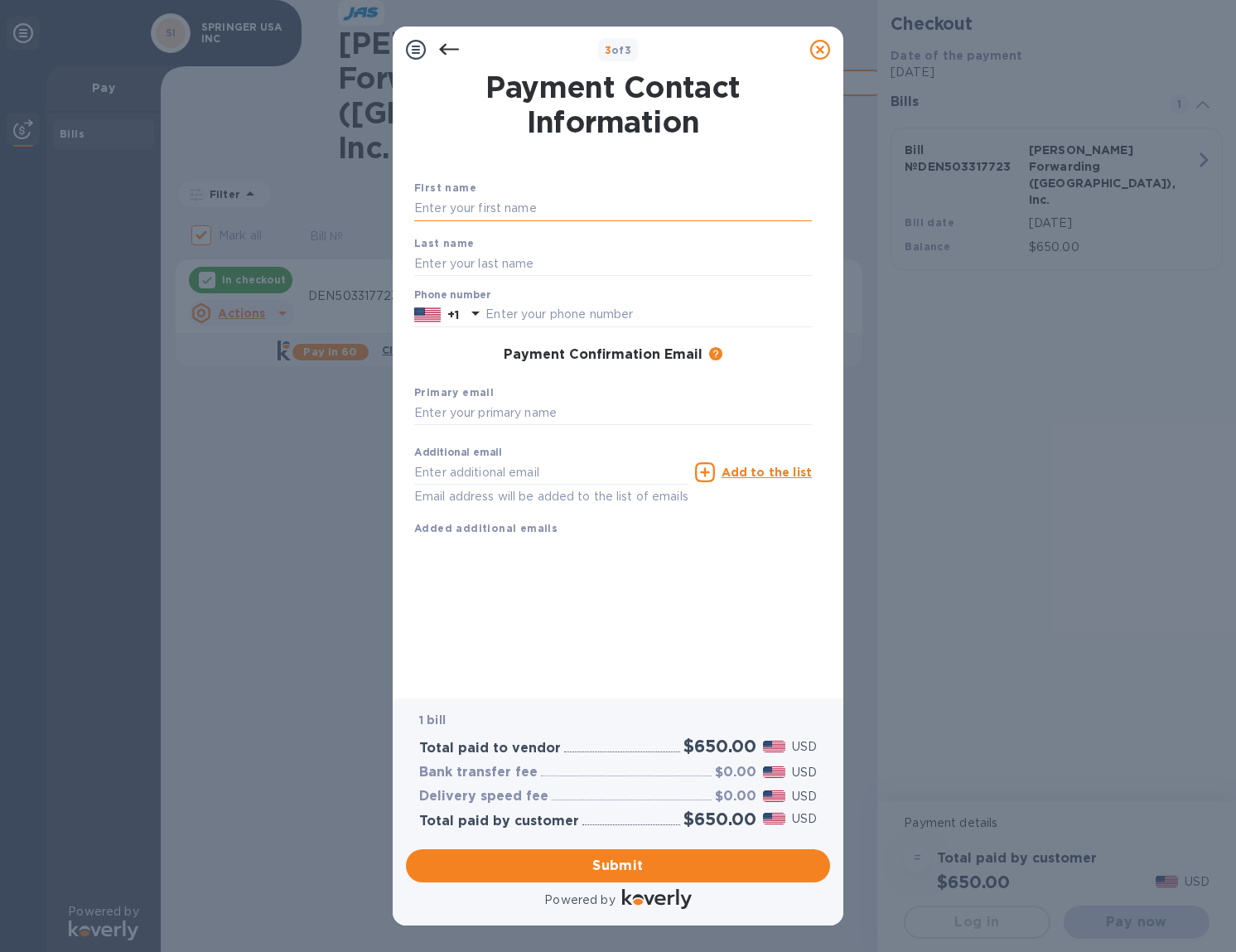 click at bounding box center [613, 209] 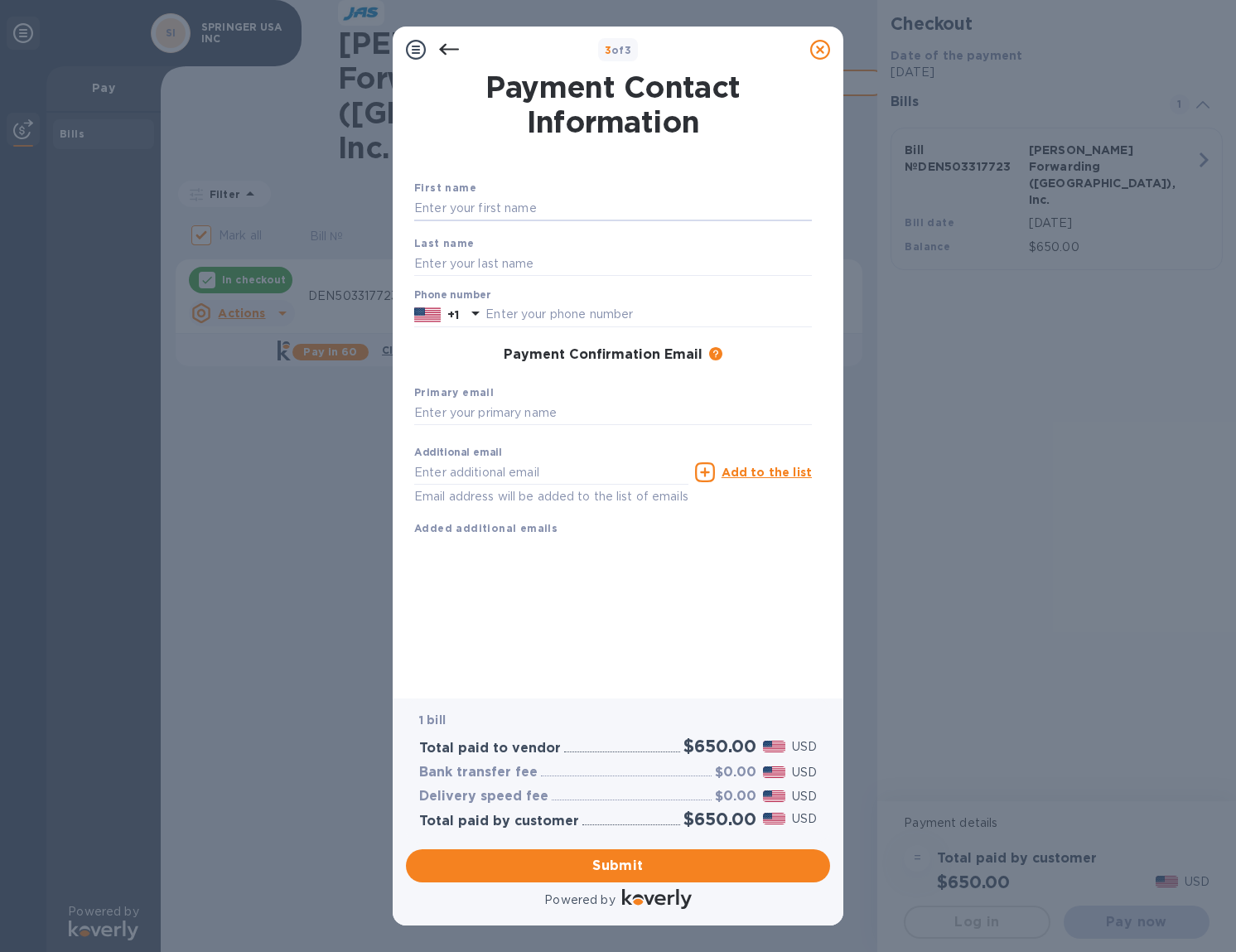 type on "Barbara" 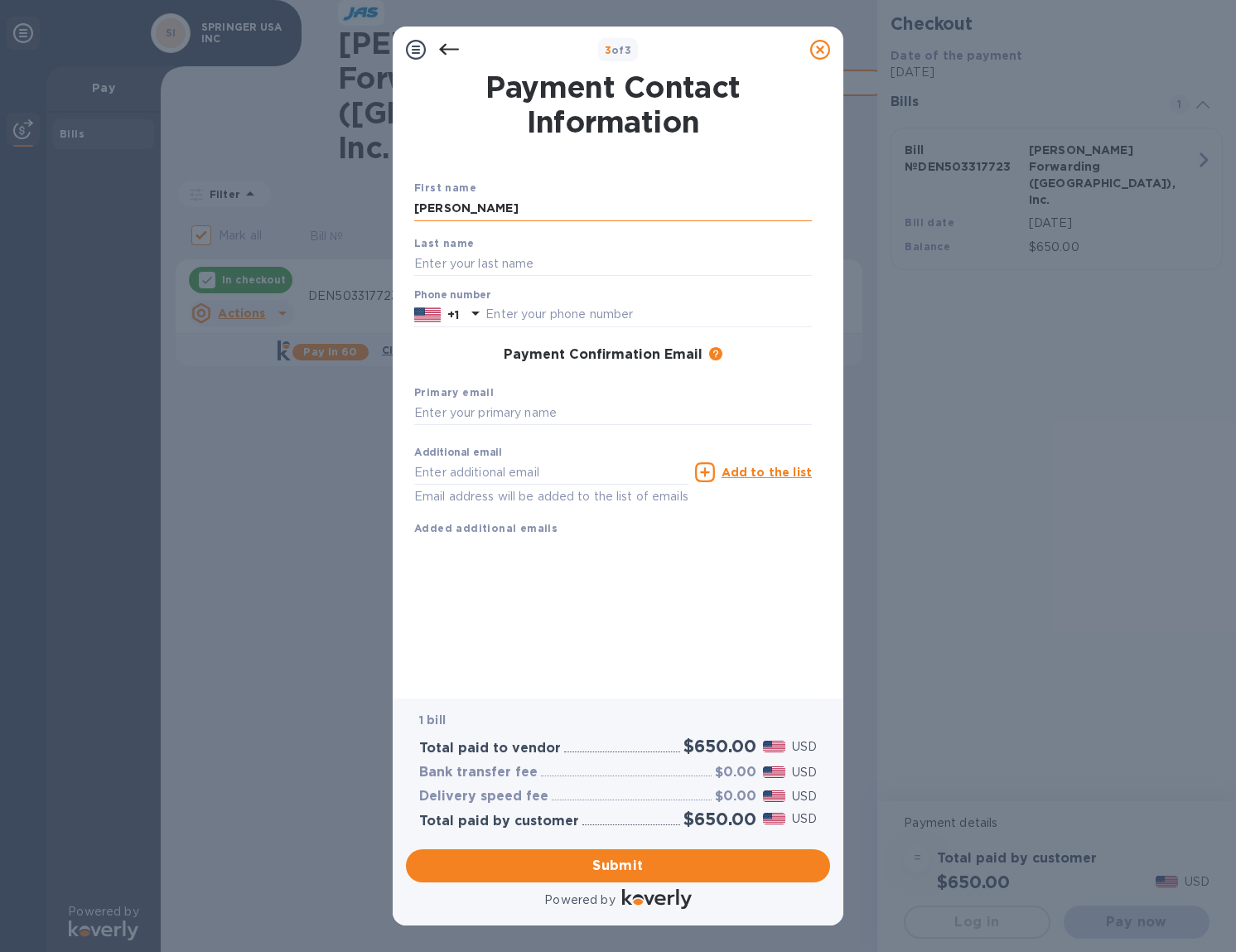 type on "Fürst" 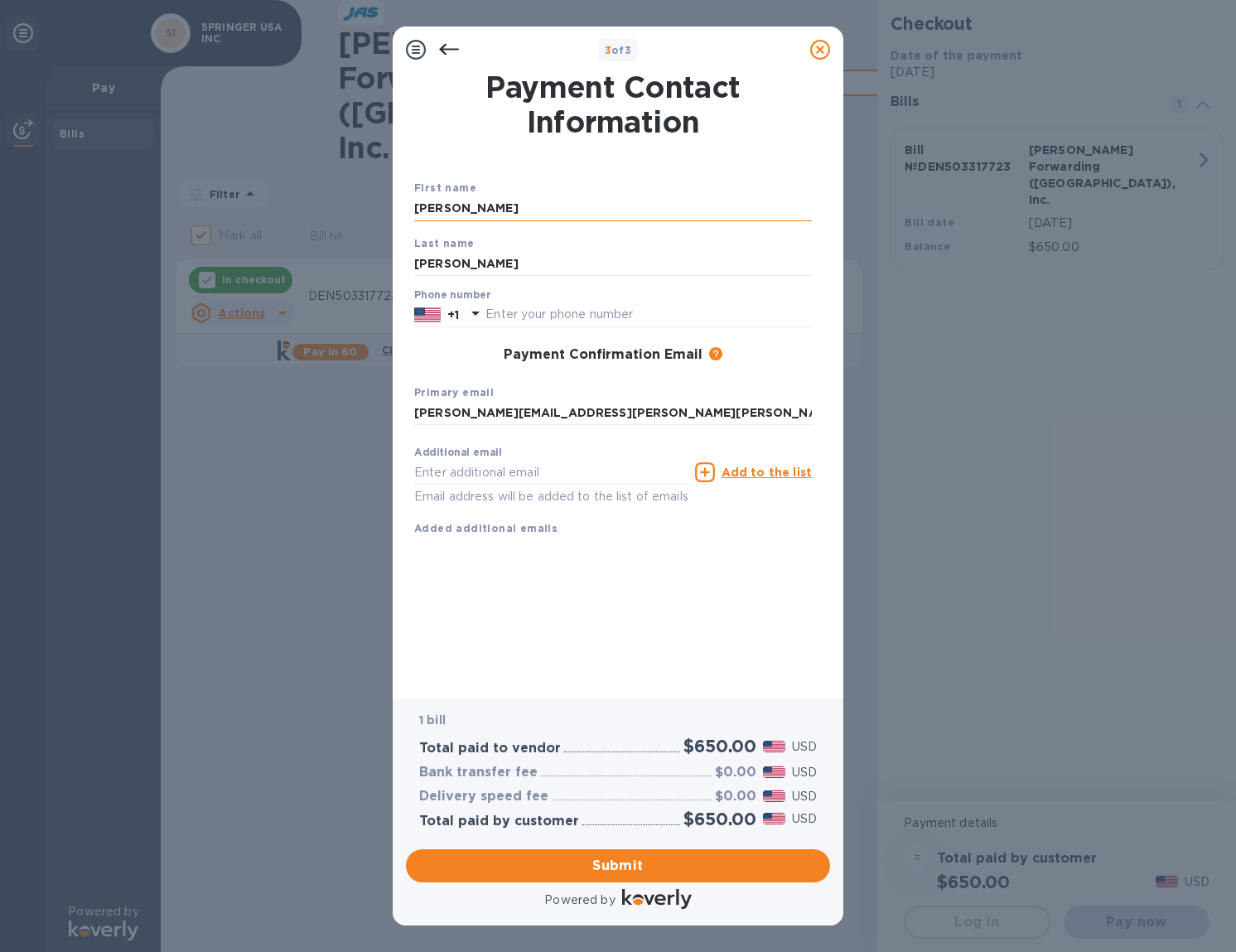 type on "barbara.fuerst@springer.eu" 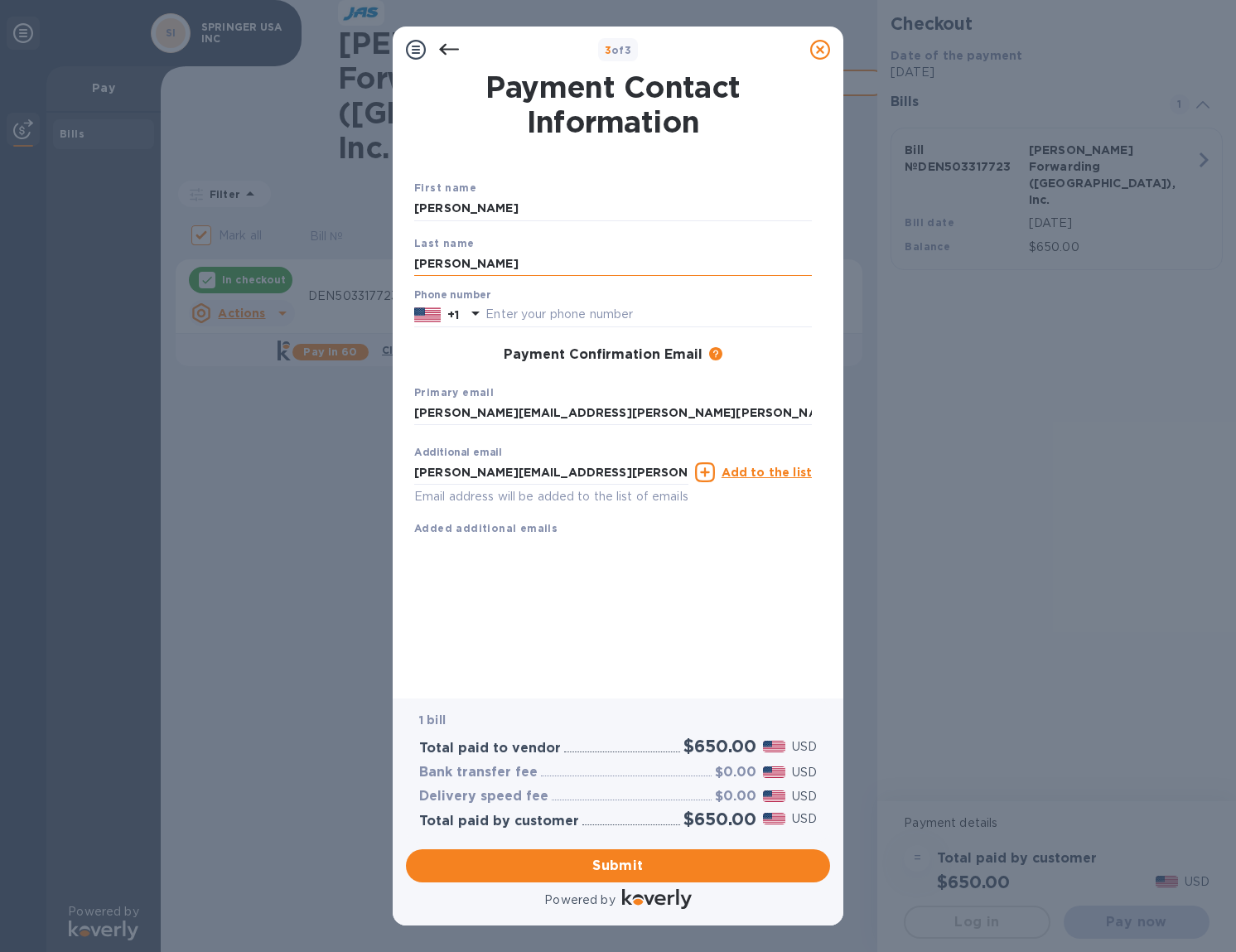 click on "Fürst" at bounding box center (613, 263) 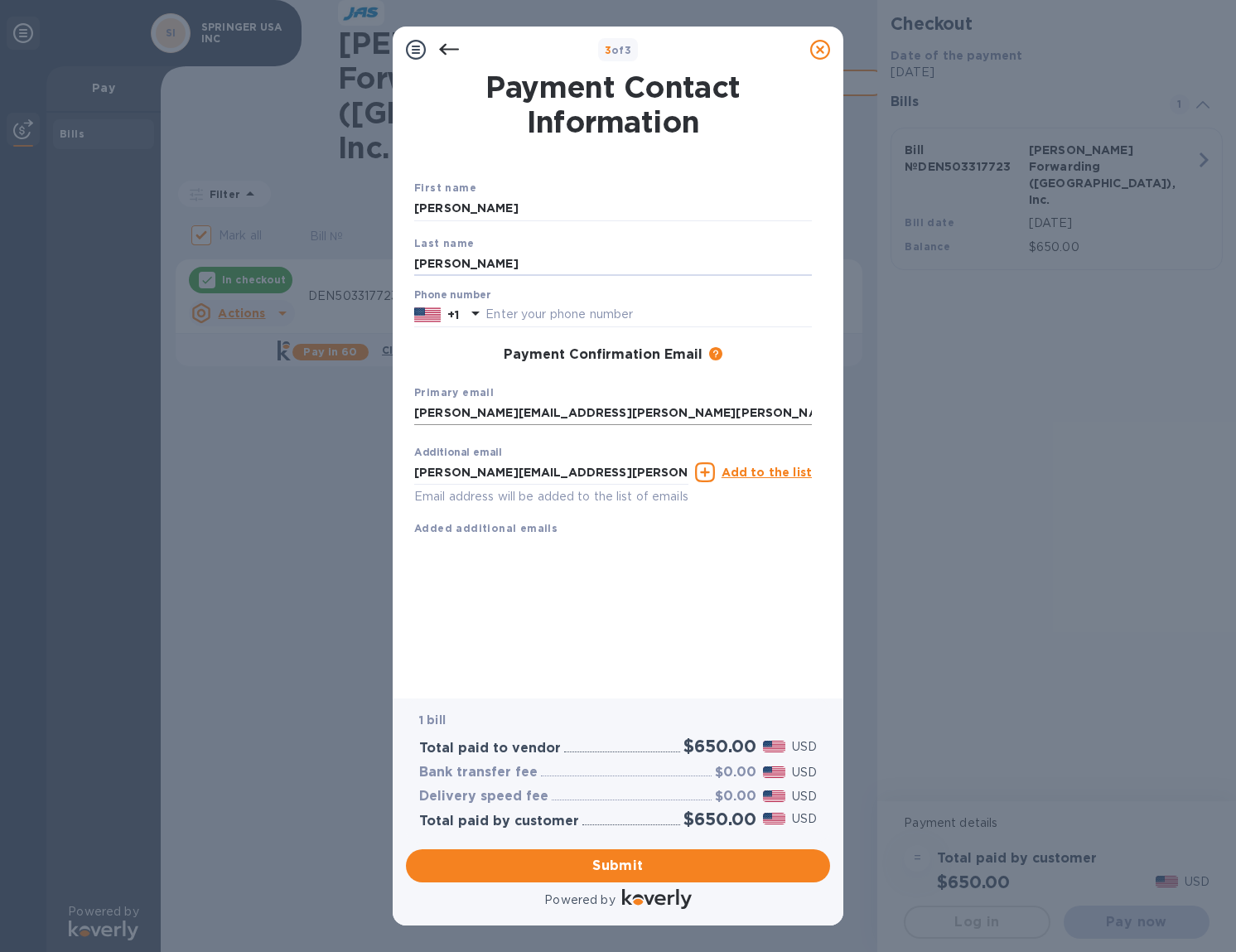 type on "Fuerst" 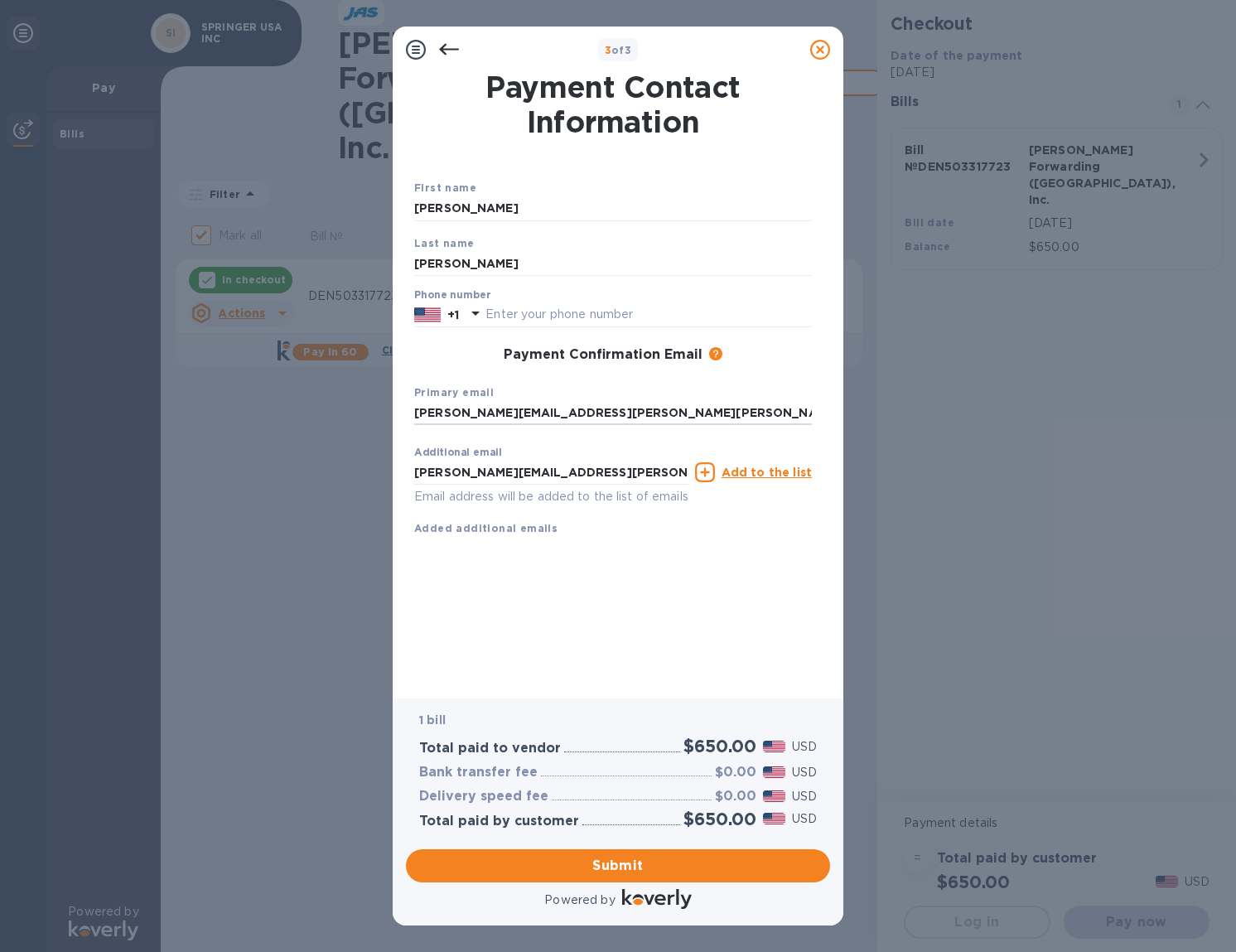 drag, startPoint x: 611, startPoint y: 413, endPoint x: 311, endPoint y: 401, distance: 300.2399 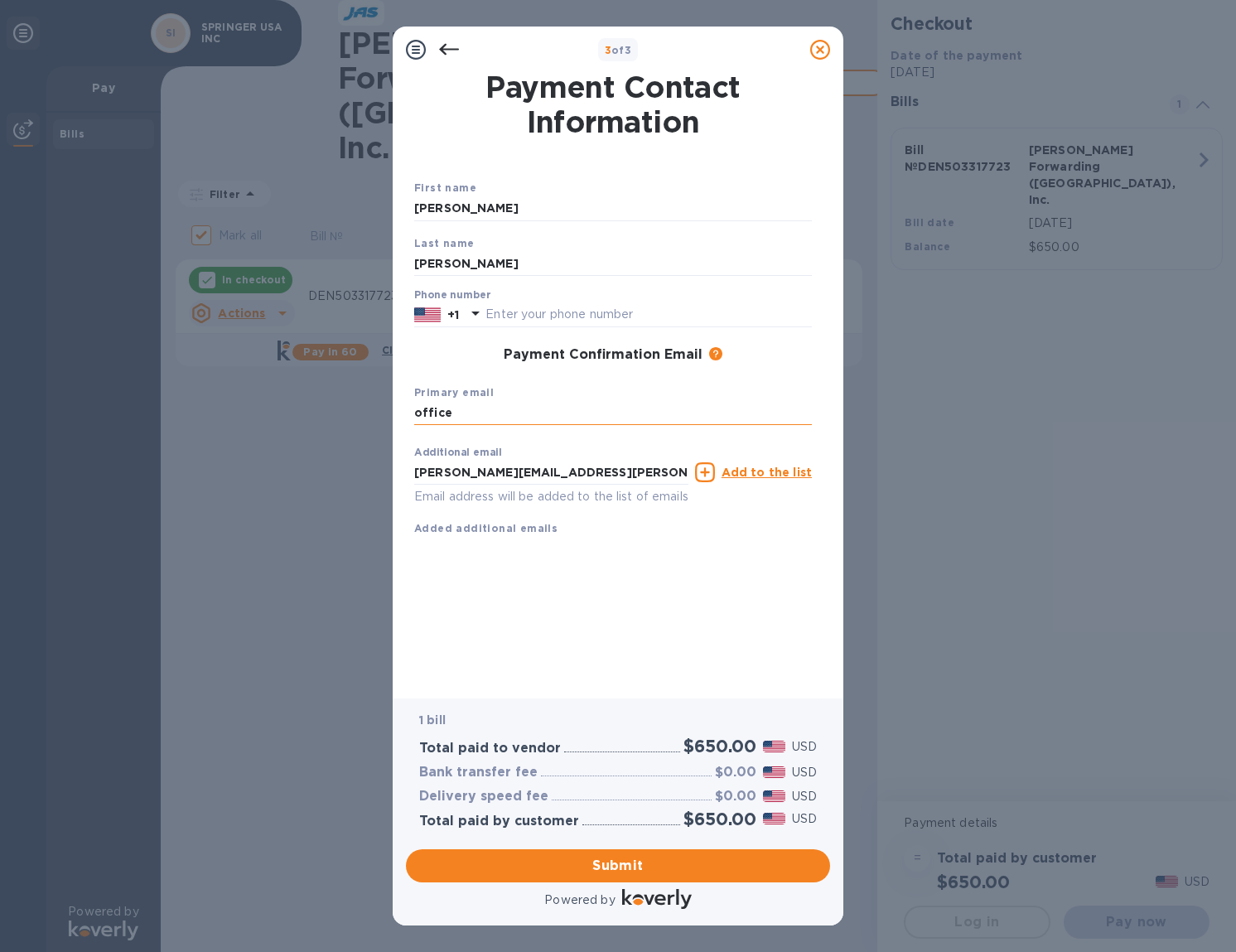 type on "office@springer-usa.com" 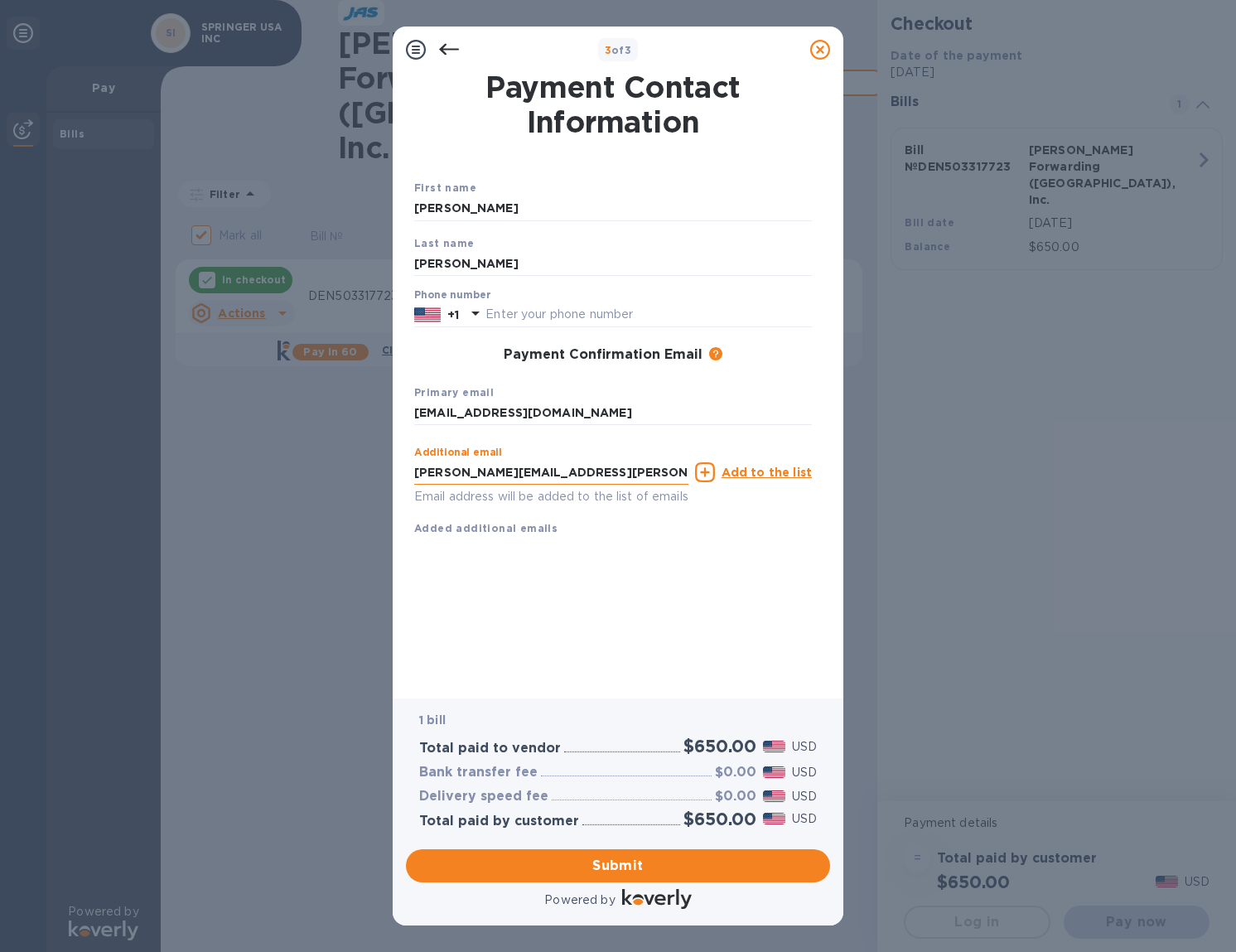 click on "barbara.fuerst@springer.eu" at bounding box center (551, 472) 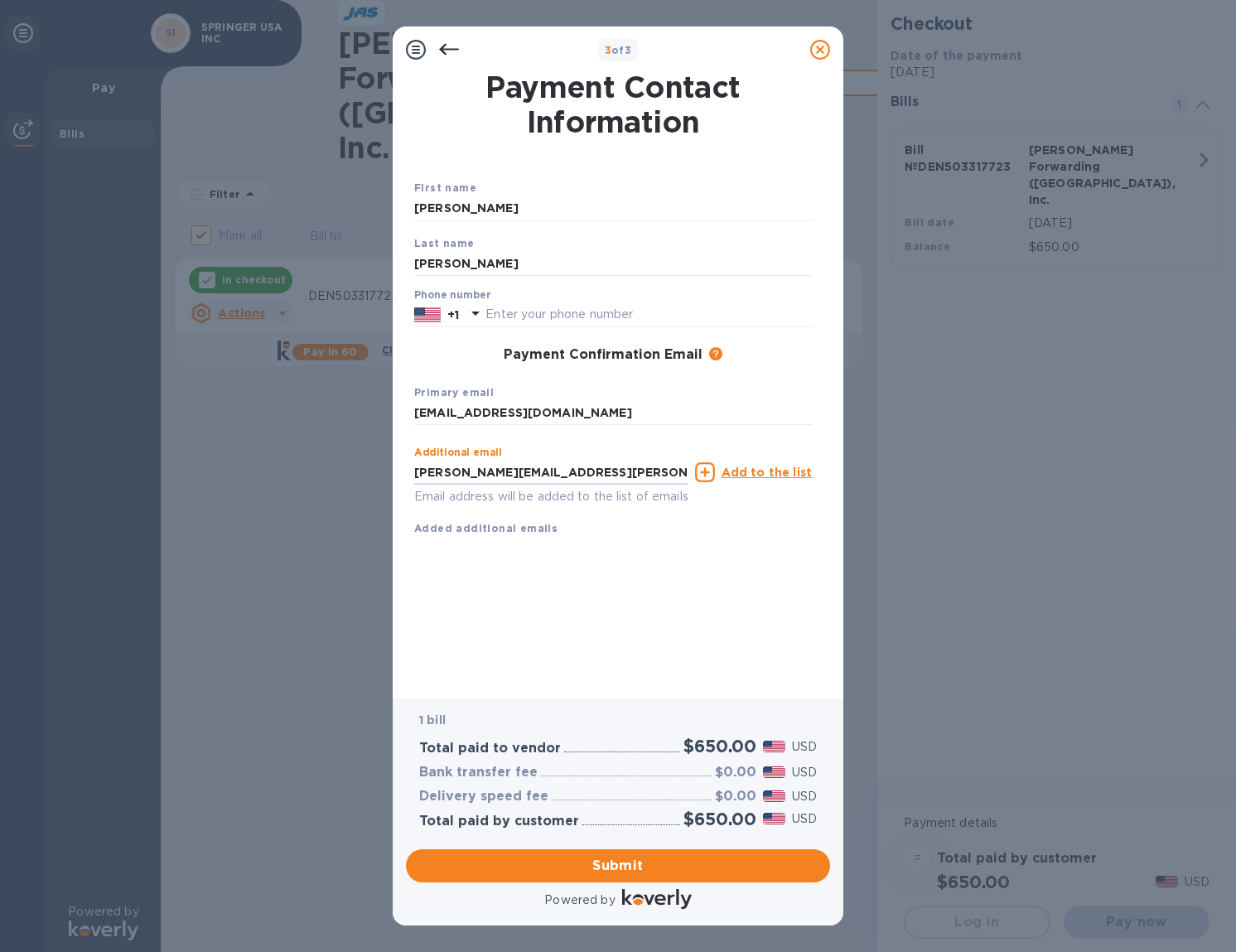 type on "barbara.fuerst@springer-usa.com" 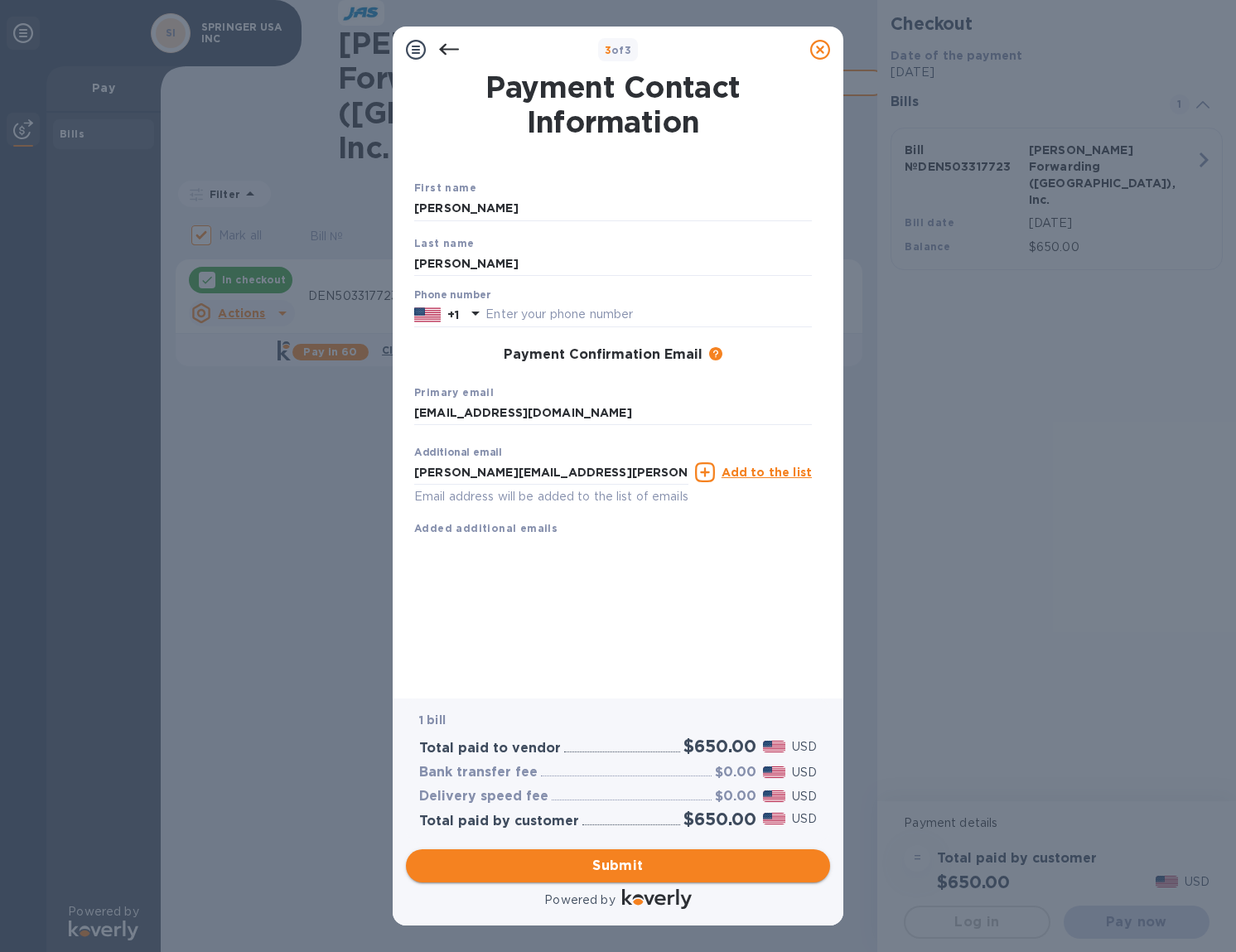 click on "Submit" at bounding box center (618, 866) 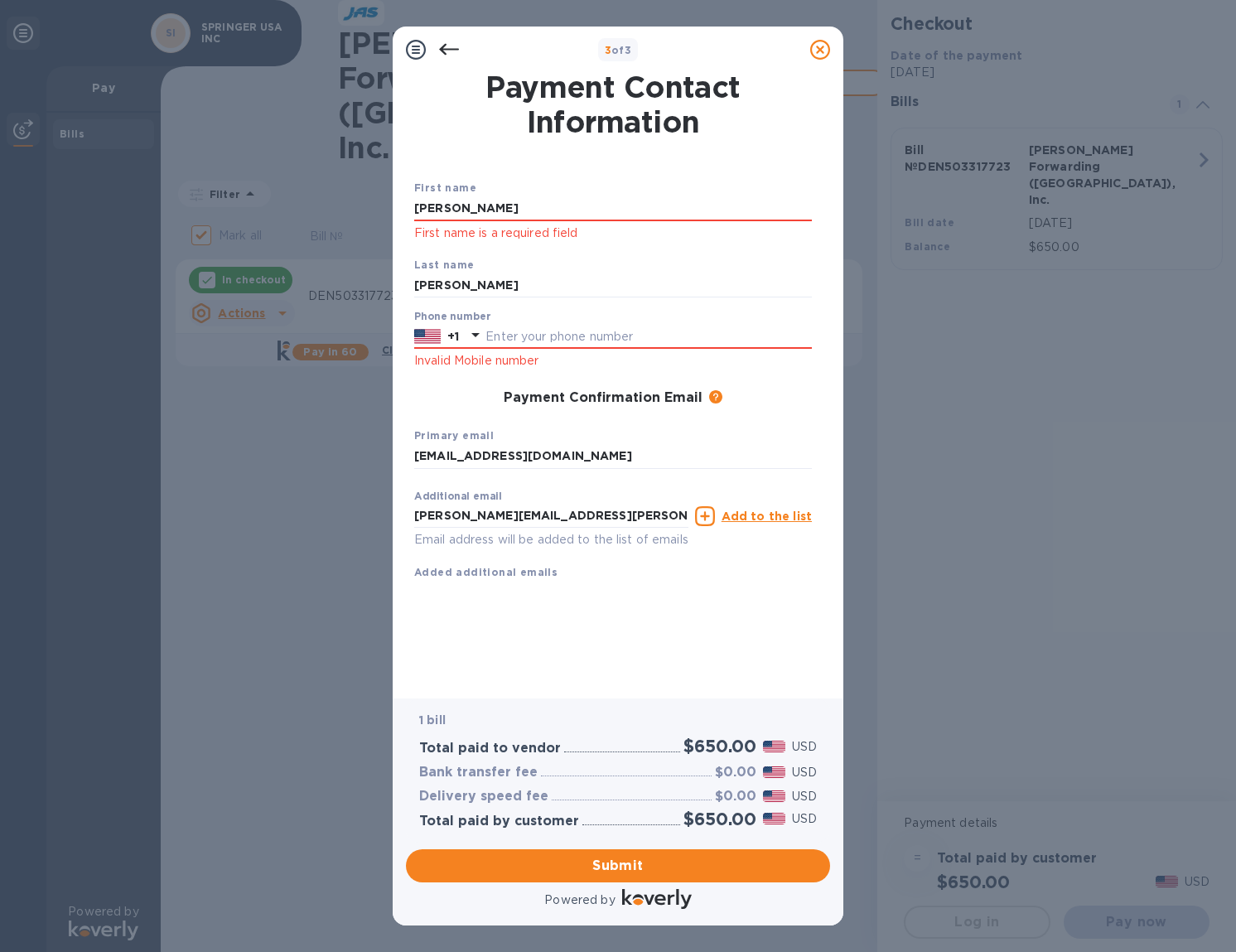 click on "First name is a required field" 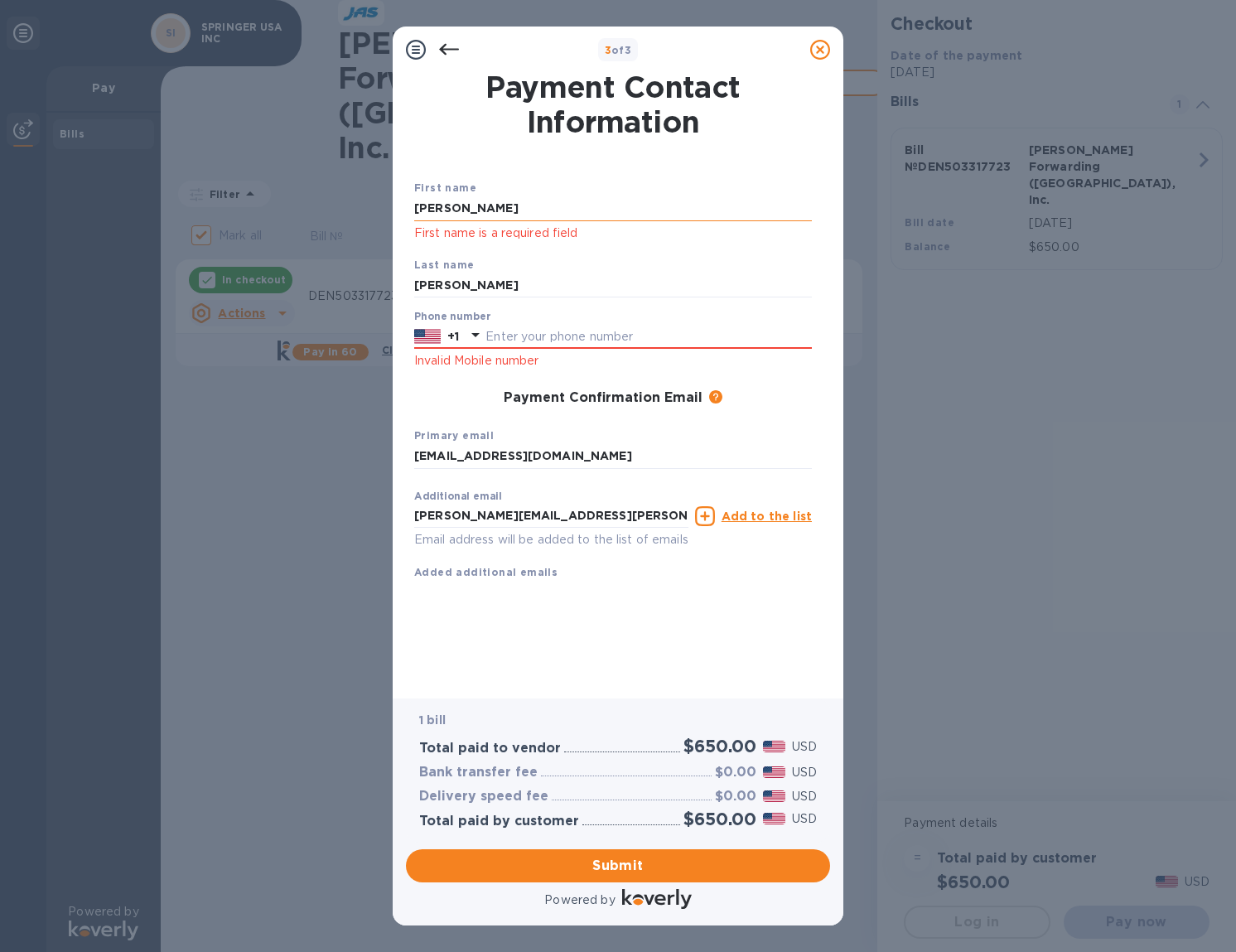 click on "Barbara" at bounding box center [613, 209] 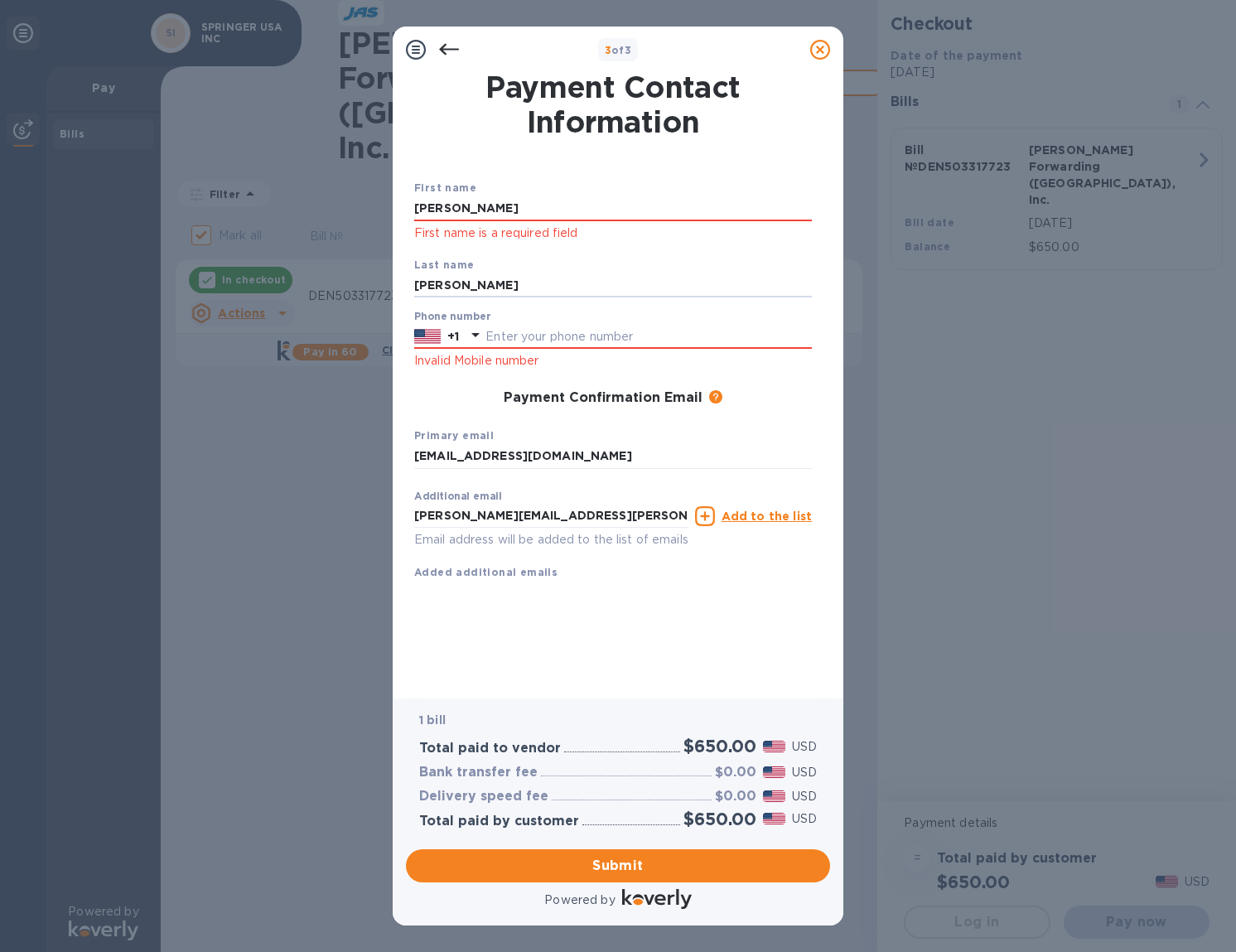 click on "Fuerst" at bounding box center (613, 286) 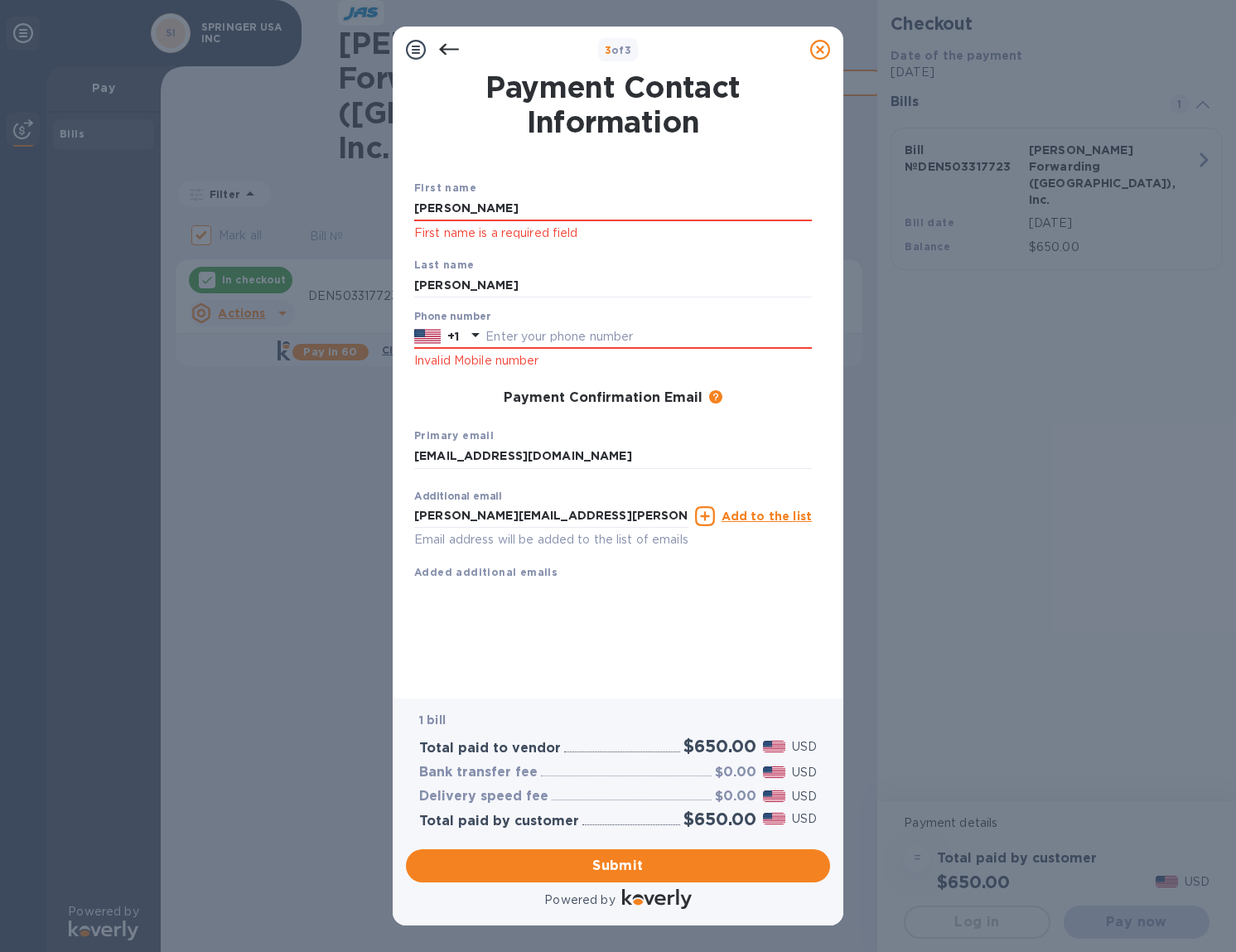 drag, startPoint x: 484, startPoint y: 209, endPoint x: 352, endPoint y: 196, distance: 132.63861 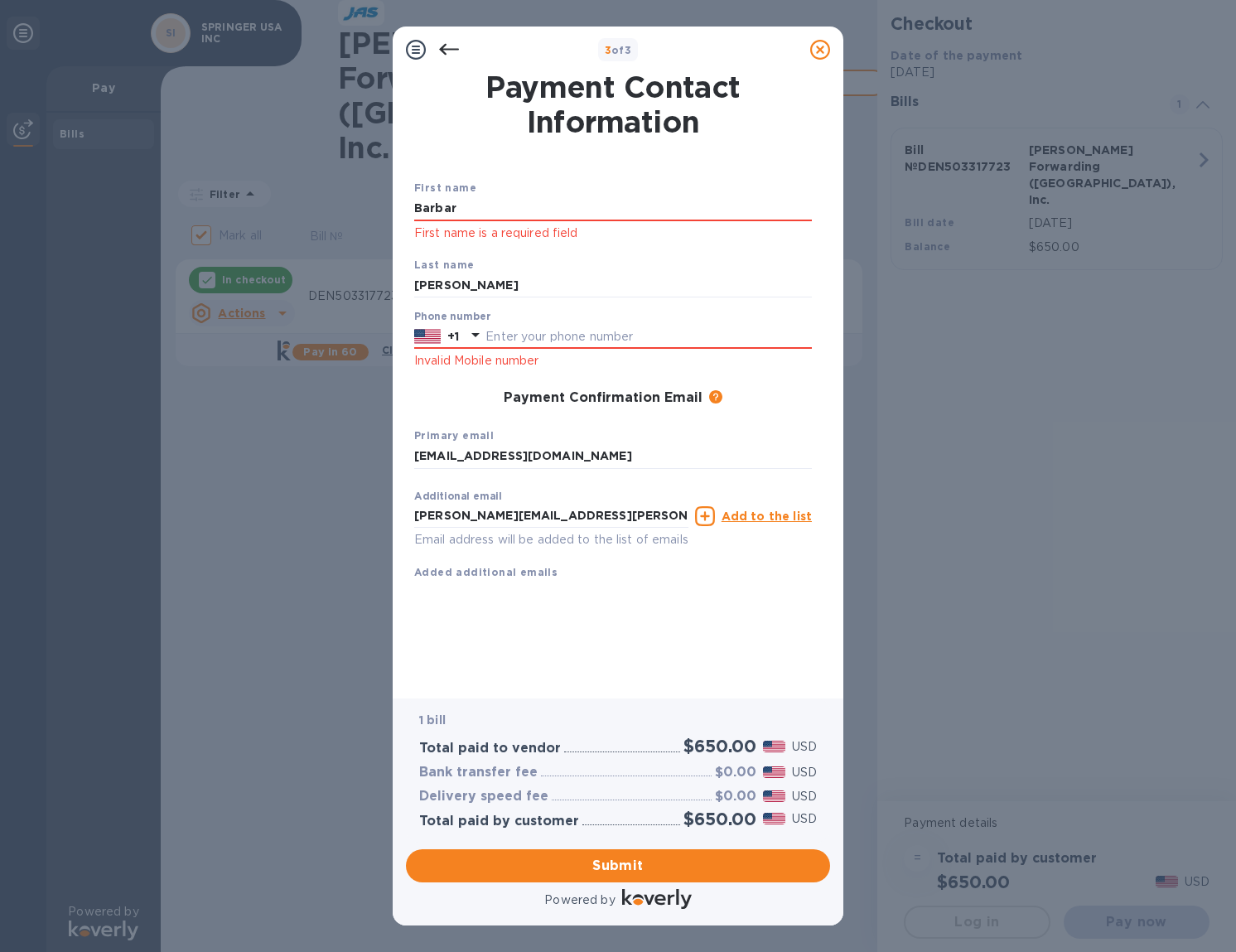 type on "Barbara" 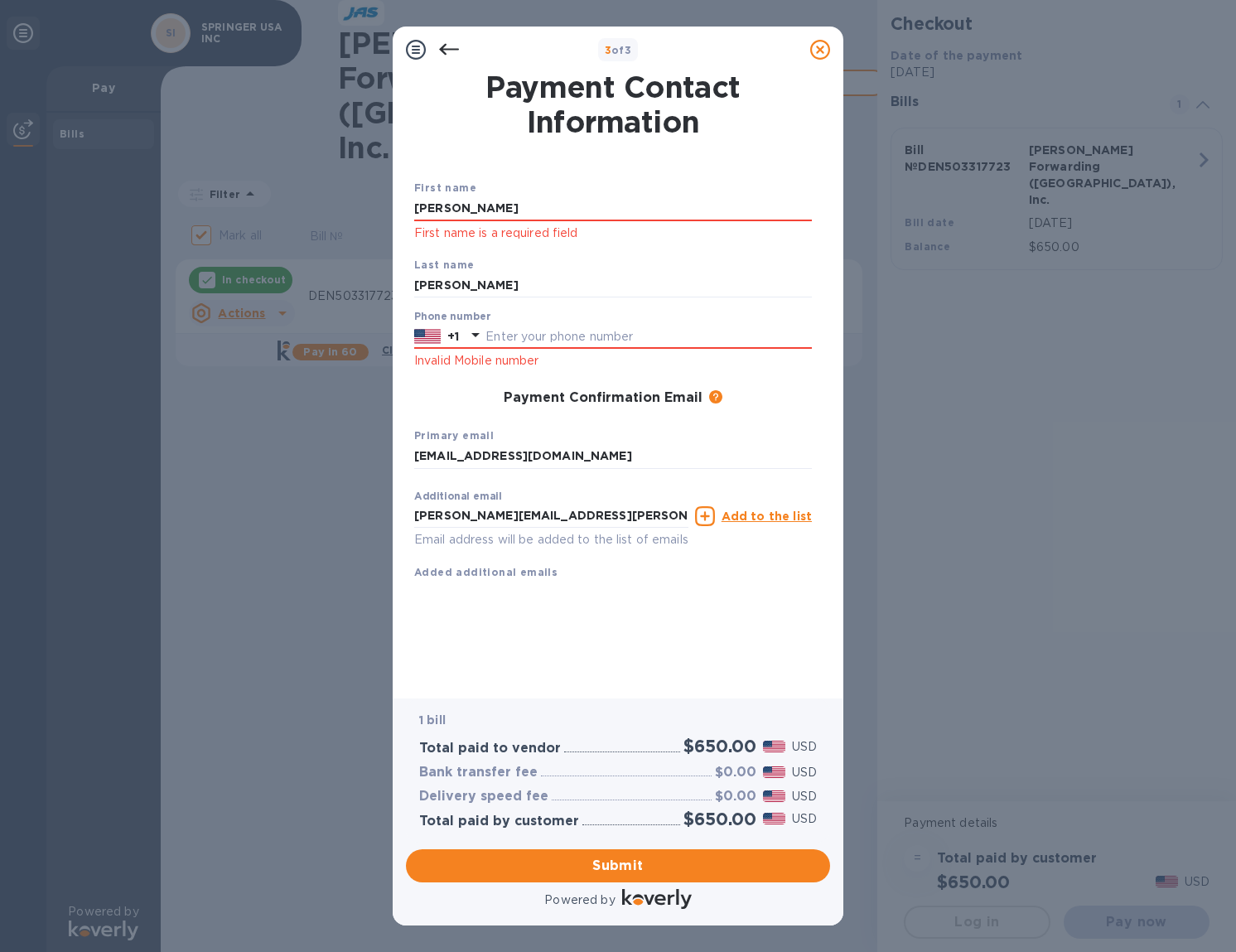 click on "Last name Fuerst" at bounding box center [613, 277] 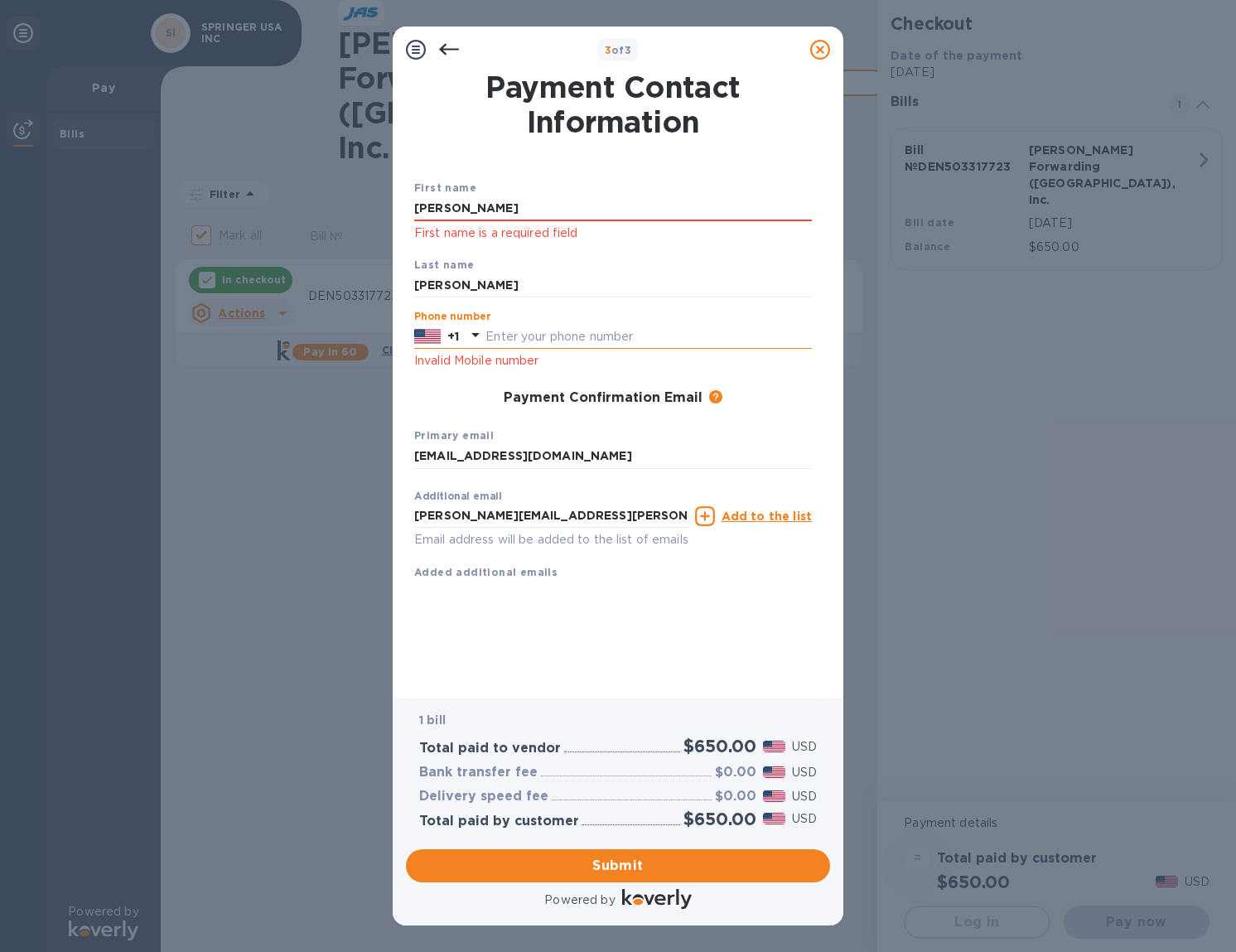 click at bounding box center [649, 336] 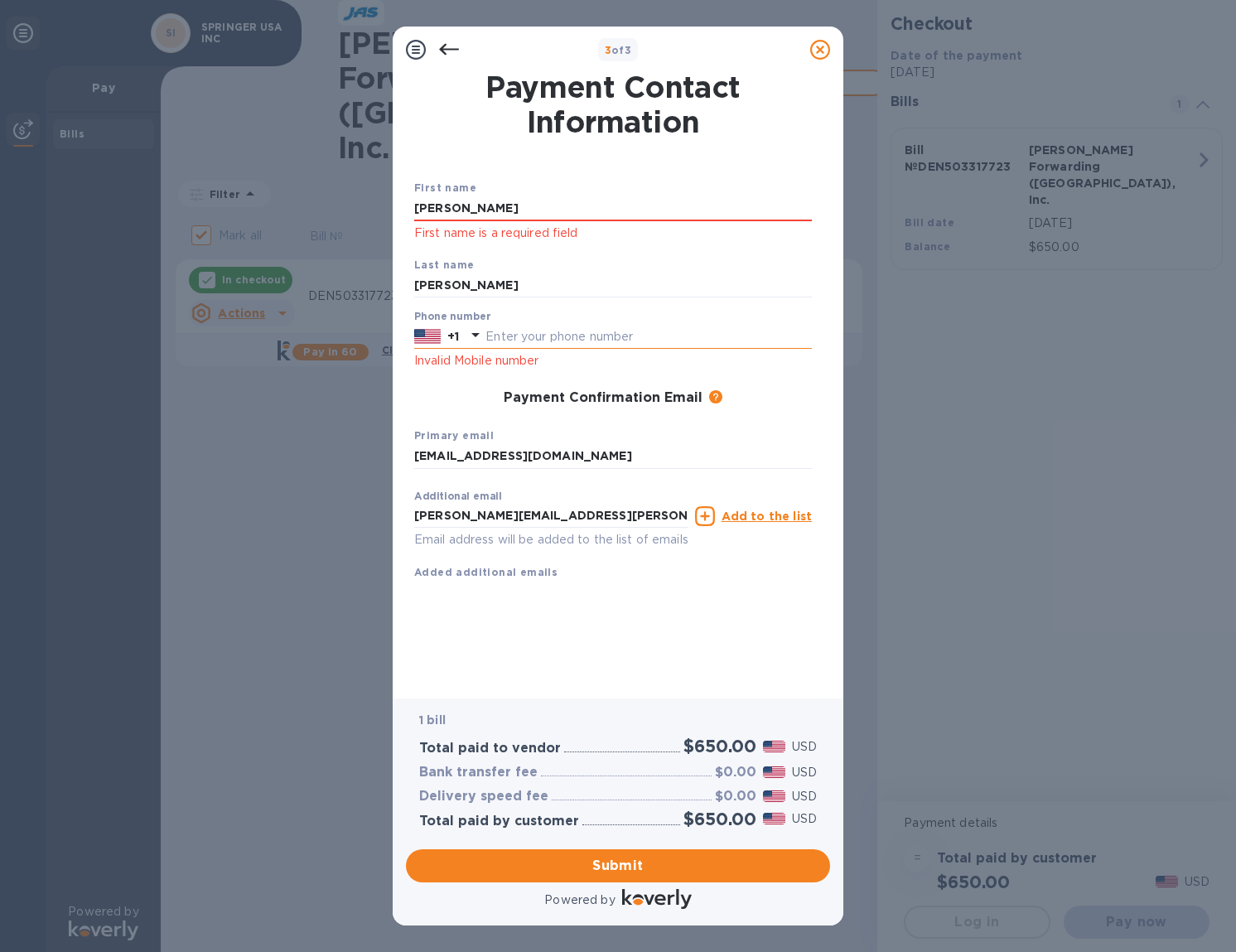 click at bounding box center (649, 336) 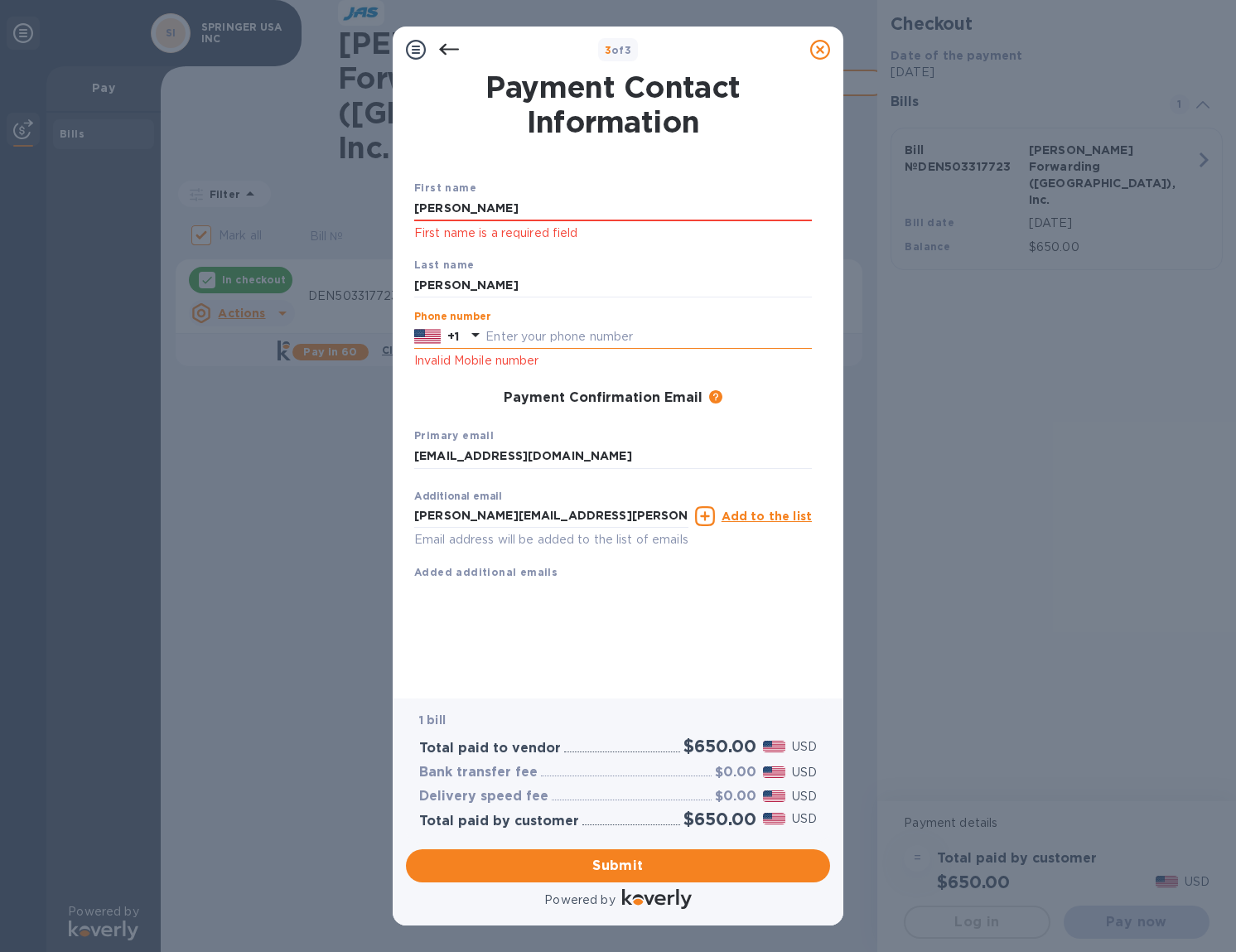 paste on "8649991743" 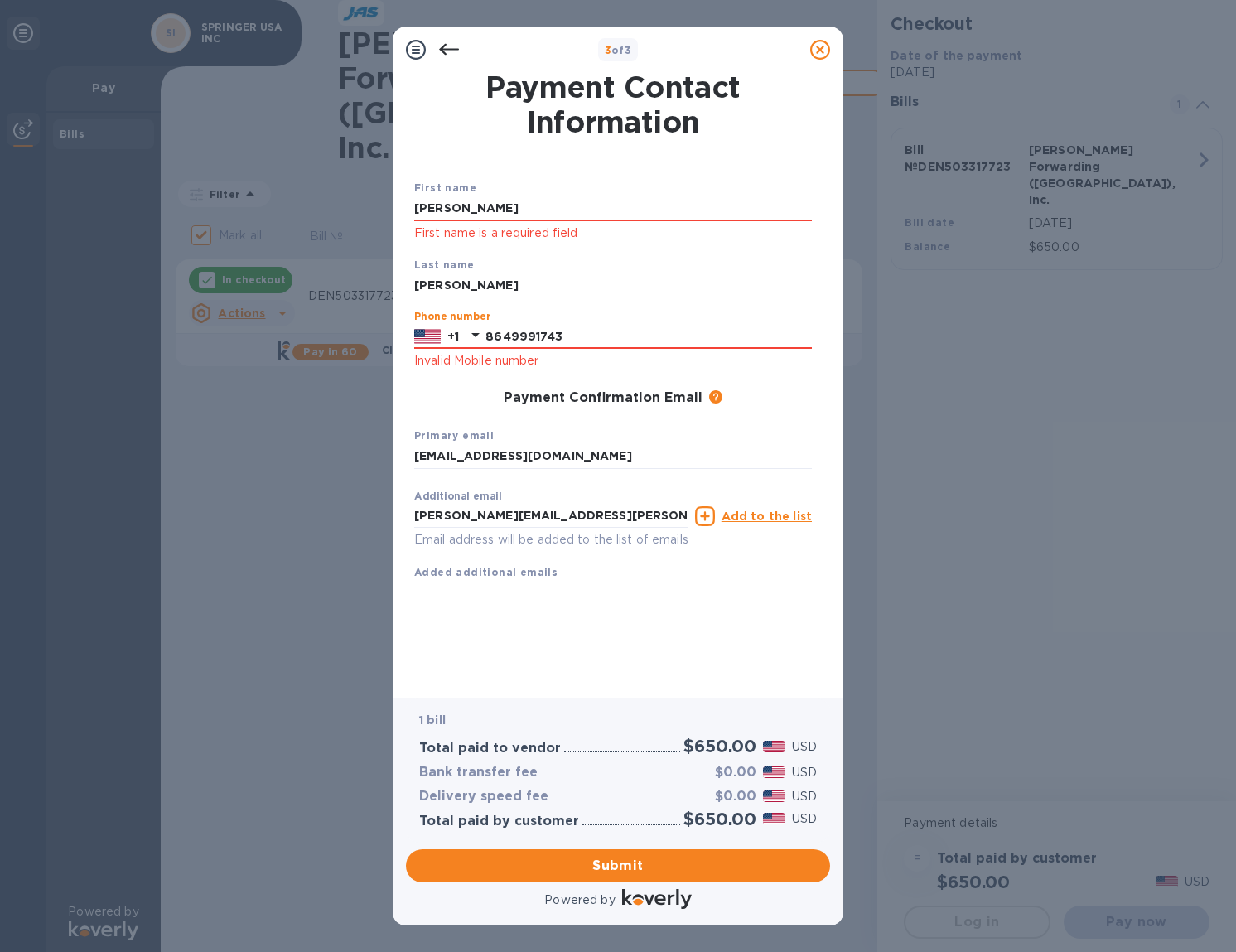 type on "8649991743" 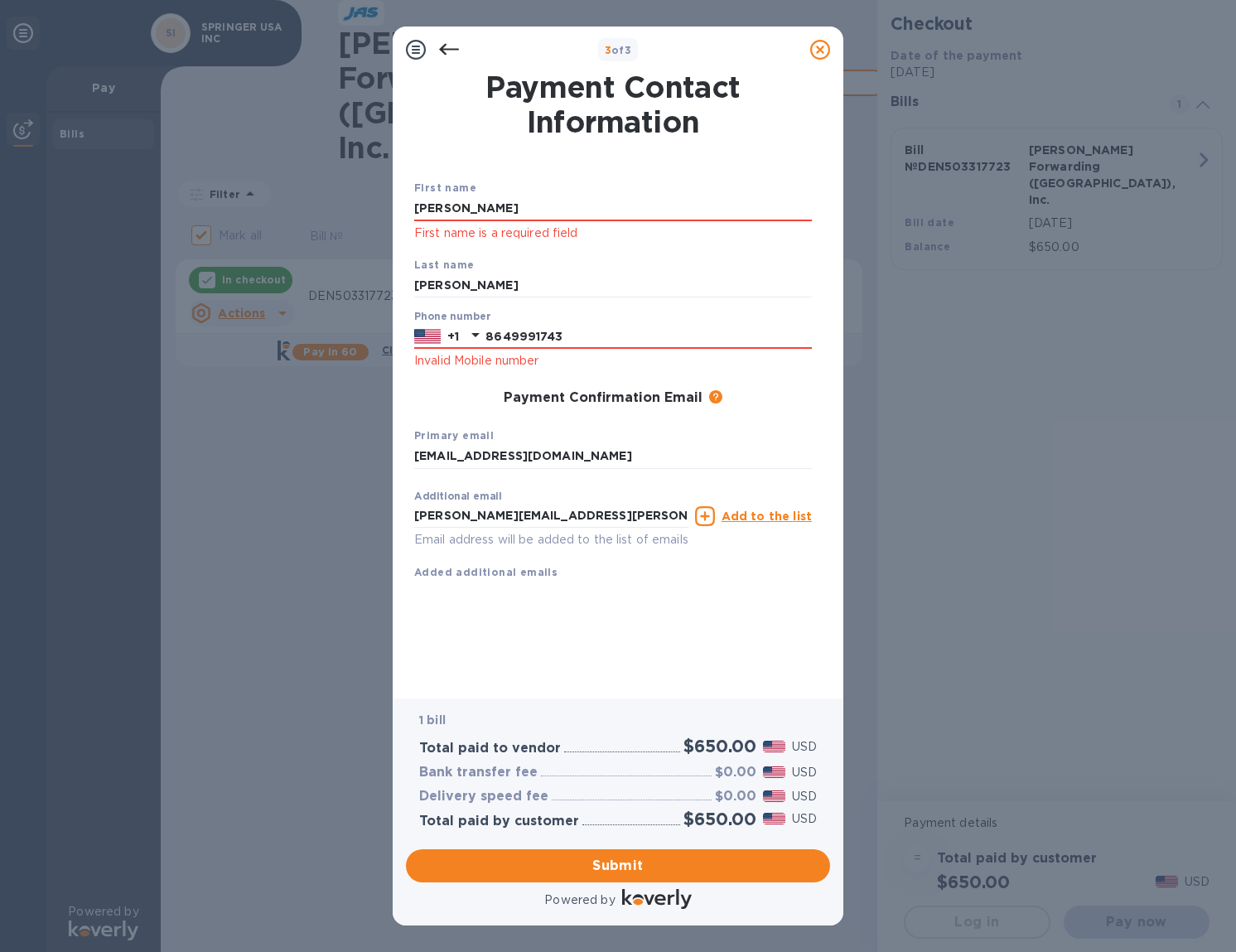 click on "3  of  3 Payment Contact Information First name Barbara First name is a required field Last name Fuerst Phone number +1 8649991743 Invalid Mobile number Payment Confirmation Email The added email addresses will be used to send the payment confirmation. Primary email office@springer-usa.com Additional email barbara.fuerst@springer-usa.com Email address will be added to the list of emails Add to the list Added additional emails Submit 1 bill Total paid to vendor $650.00 USD Bank transfer fee $0.00 USD Delivery speed fee $0.00 USD Total paid by customer $650.00 USD Submit Powered by" at bounding box center [618, 476] 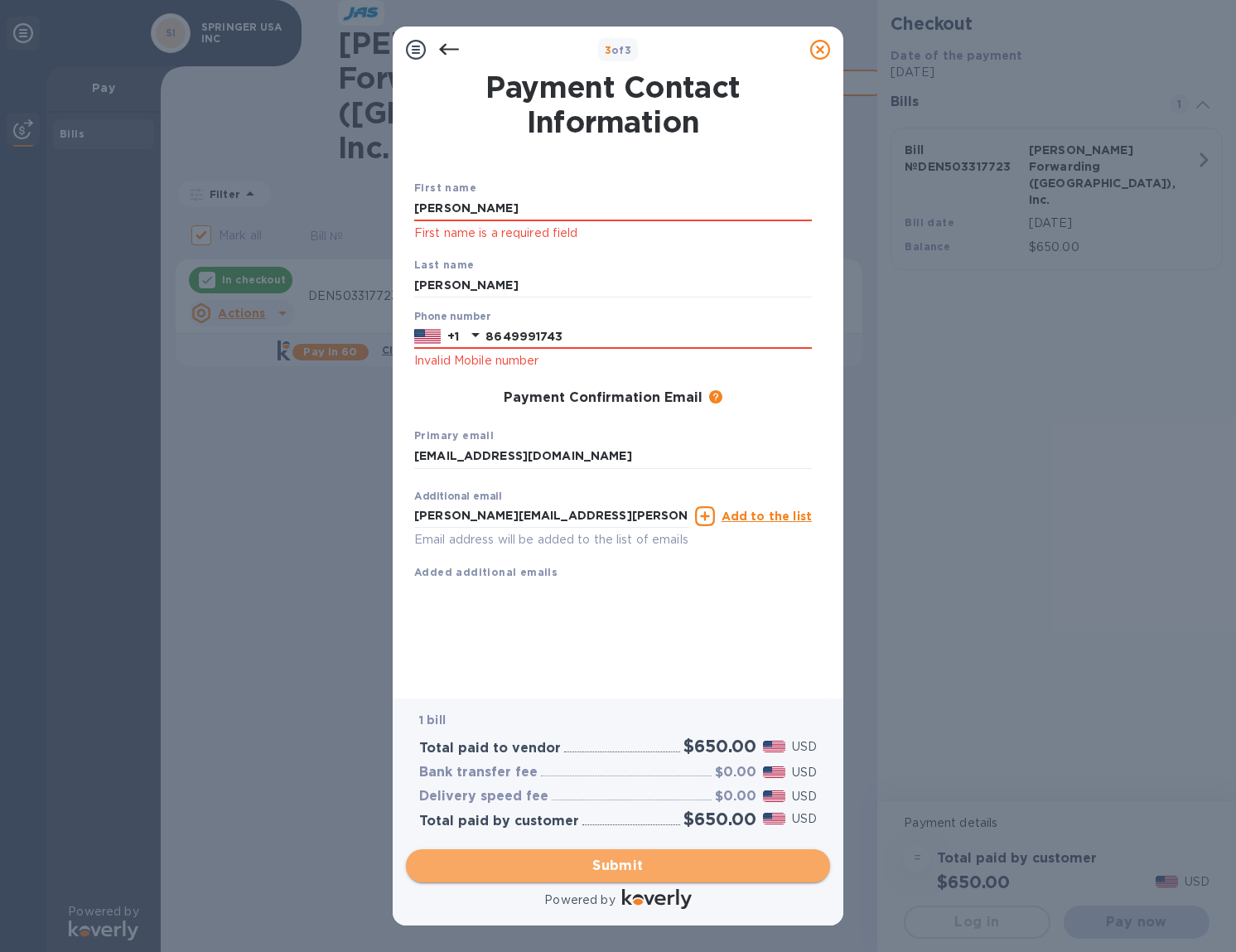 click on "Submit" at bounding box center [618, 866] 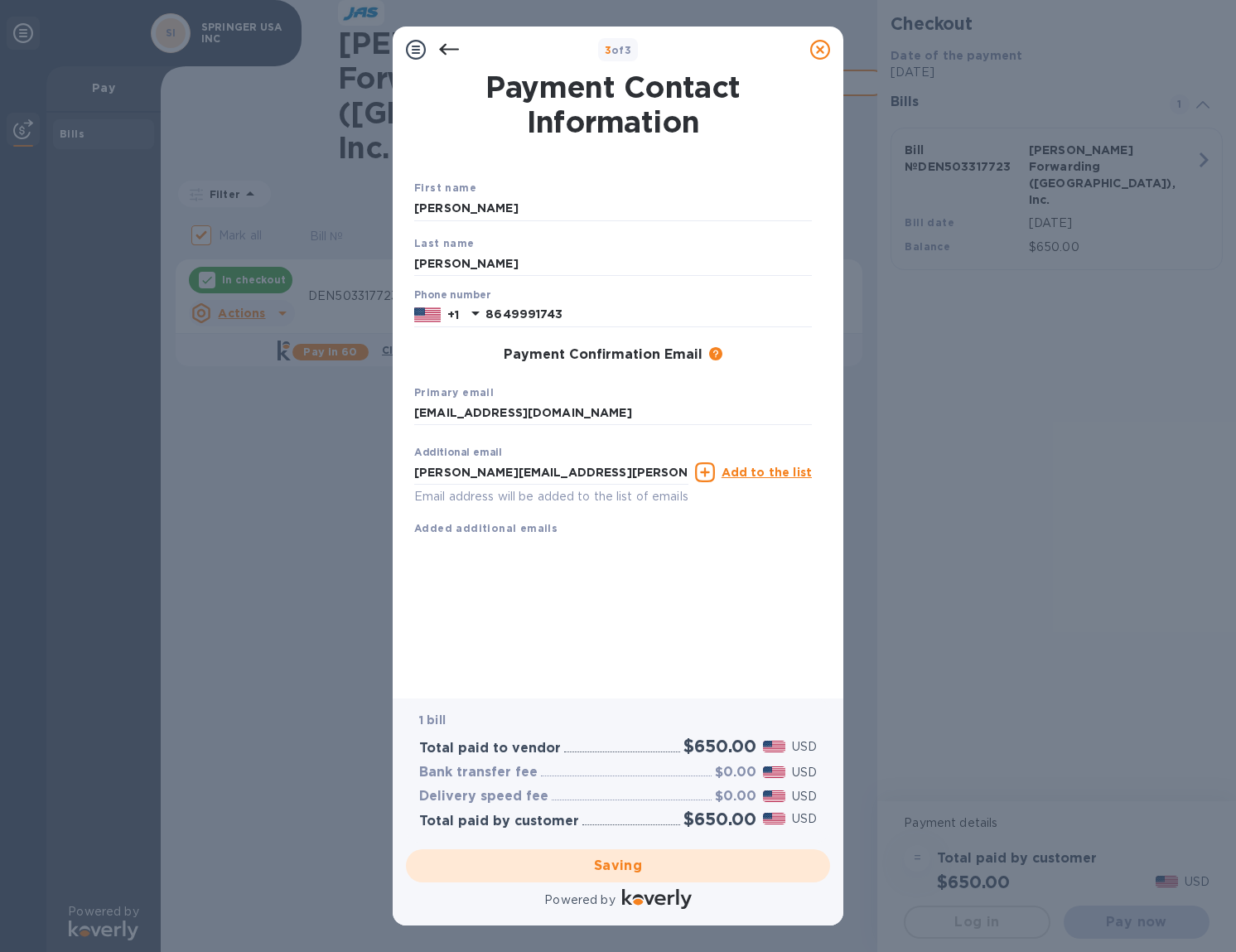 checkbox on "false" 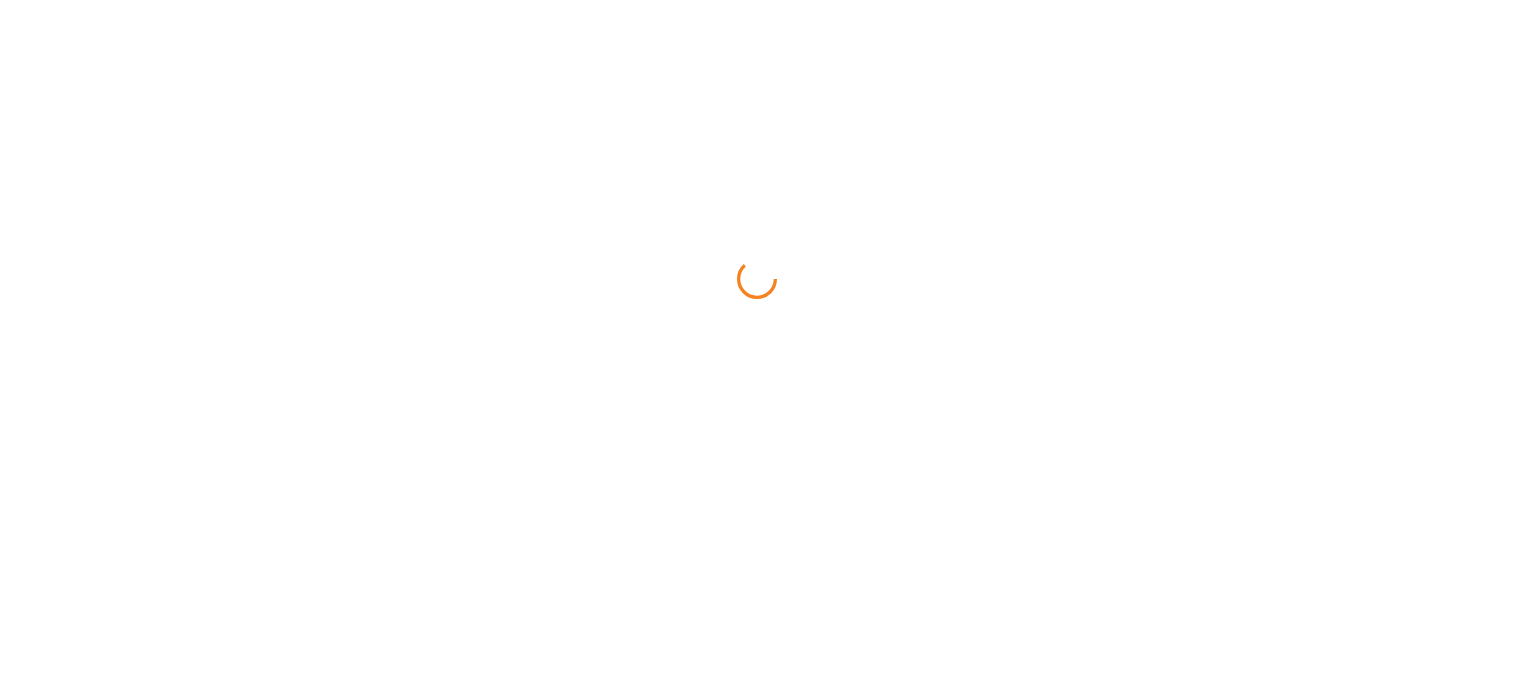 scroll, scrollTop: 0, scrollLeft: 0, axis: both 